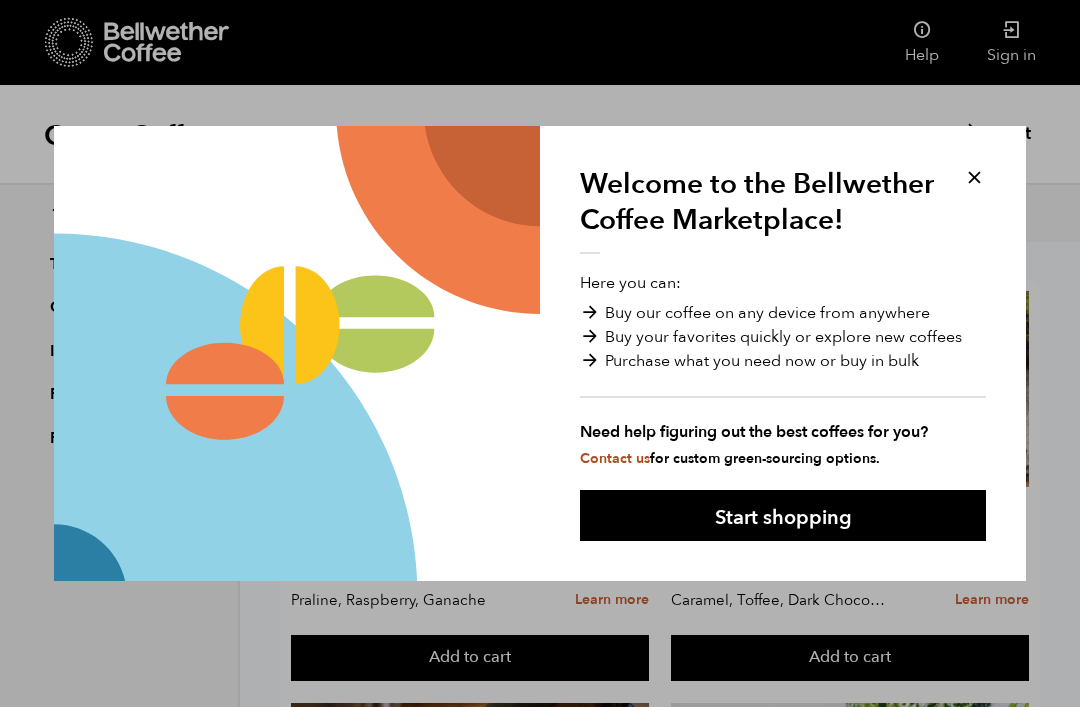 scroll, scrollTop: 0, scrollLeft: 0, axis: both 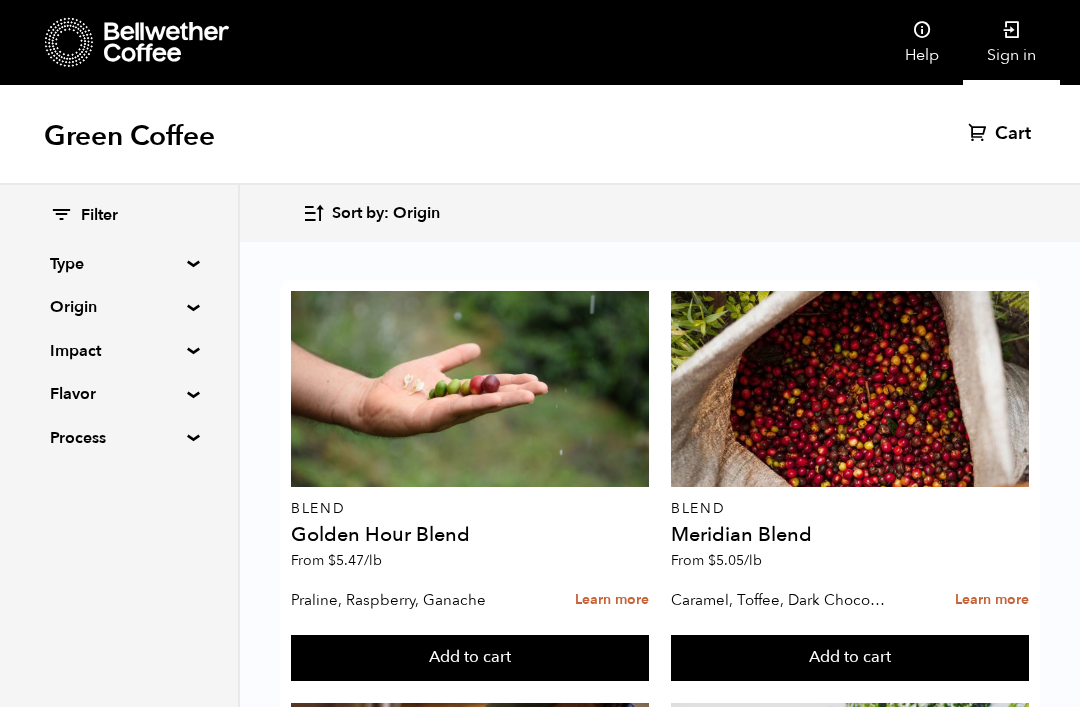 click at bounding box center [1012, 30] 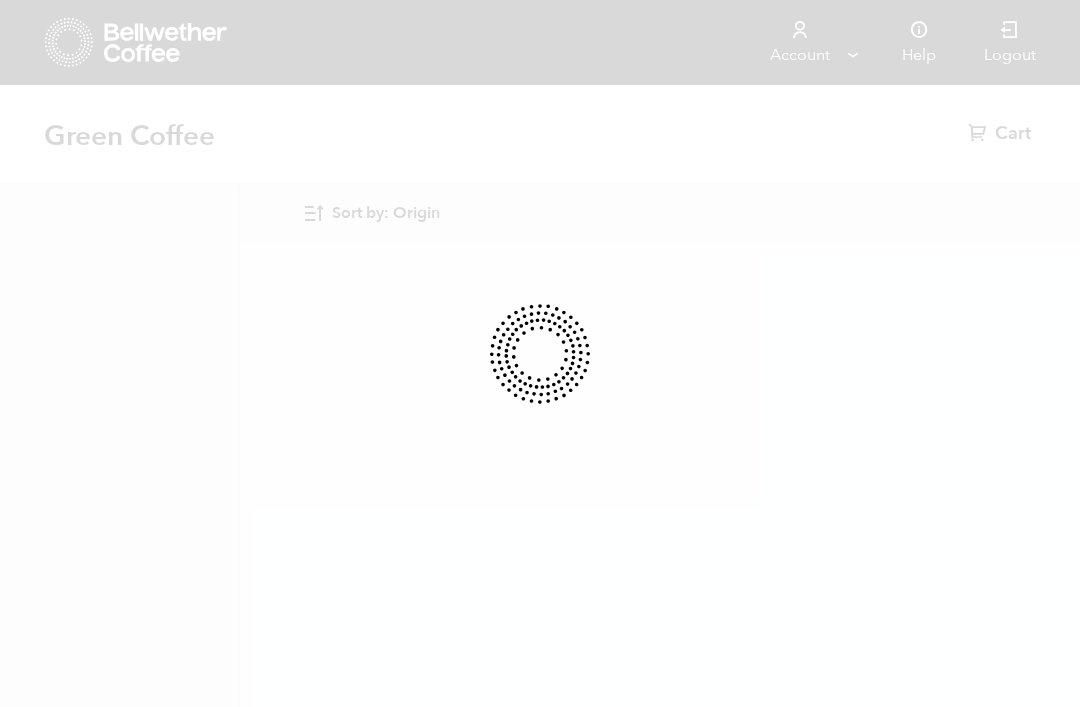 scroll, scrollTop: 0, scrollLeft: 0, axis: both 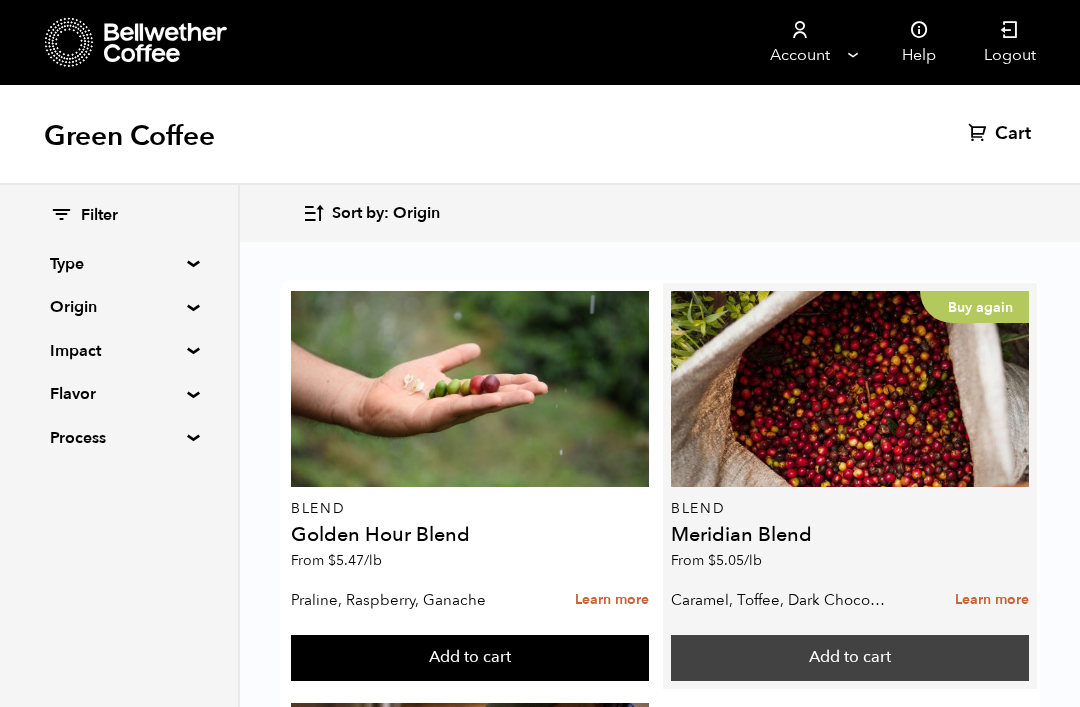 click on "Add to cart" at bounding box center [470, 658] 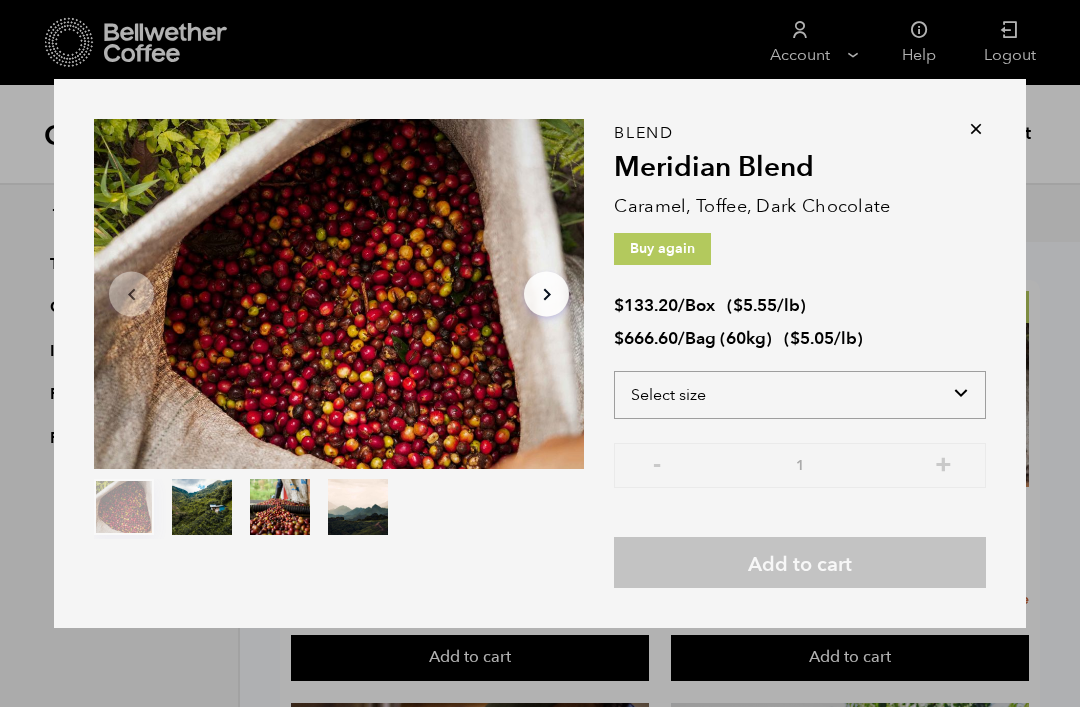 click on "Select size   Bag (60kg) (132 lbs) Box (24 lbs)" at bounding box center [800, 395] 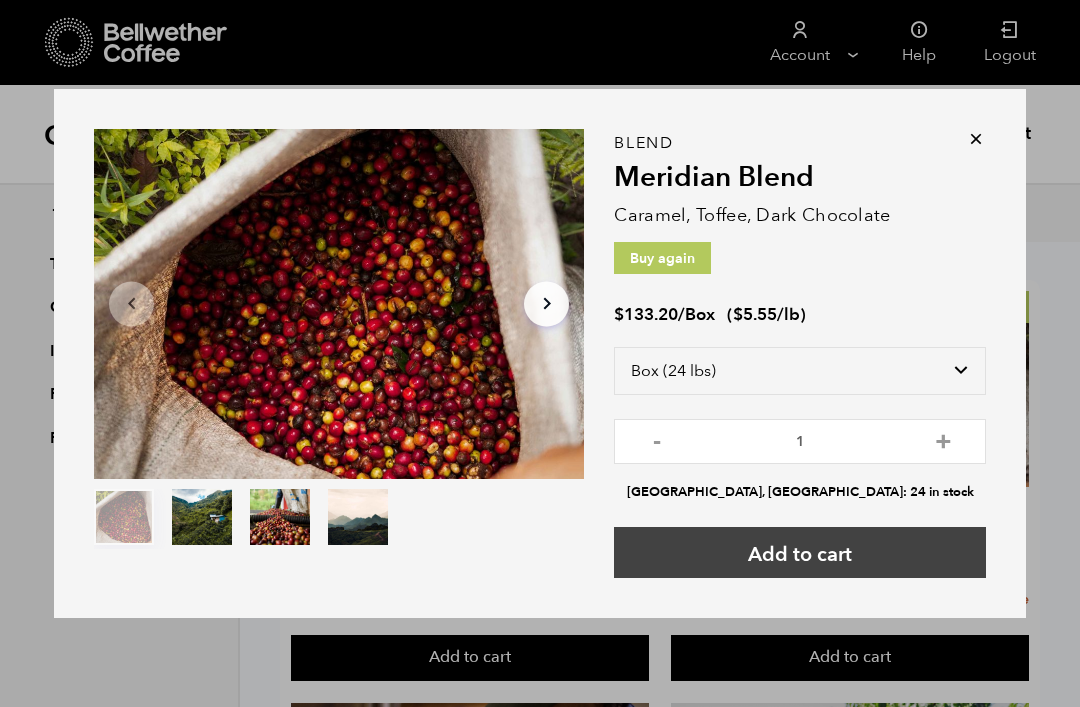 click on "Add to cart" at bounding box center [800, 552] 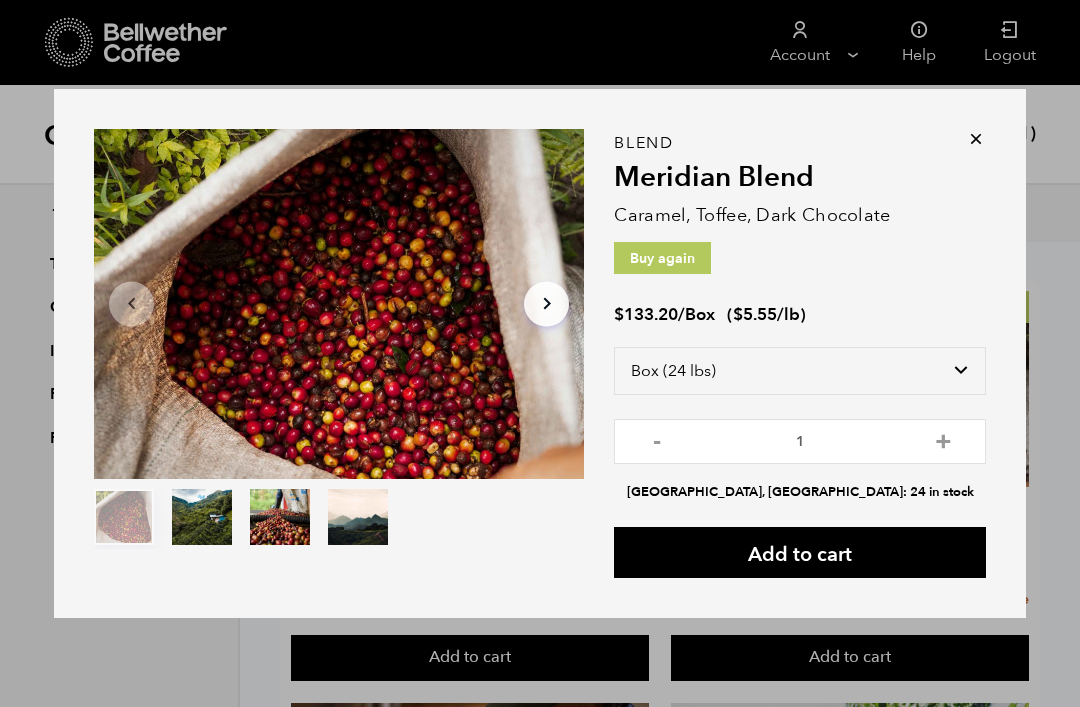 click at bounding box center [976, 139] 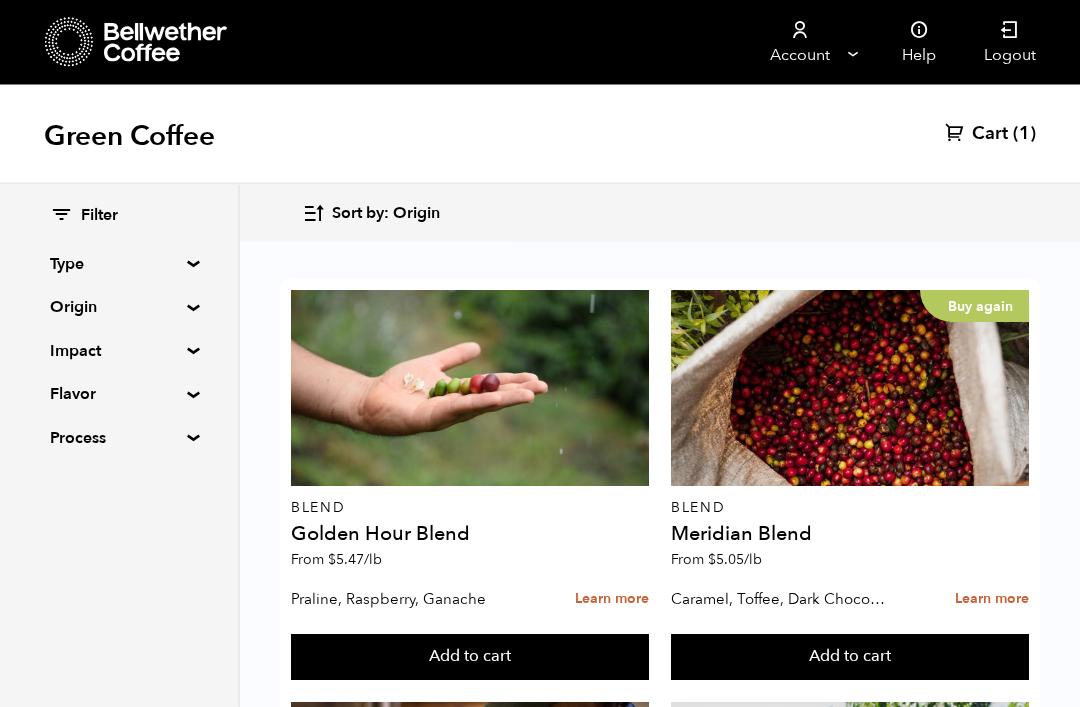 scroll, scrollTop: 1830, scrollLeft: 0, axis: vertical 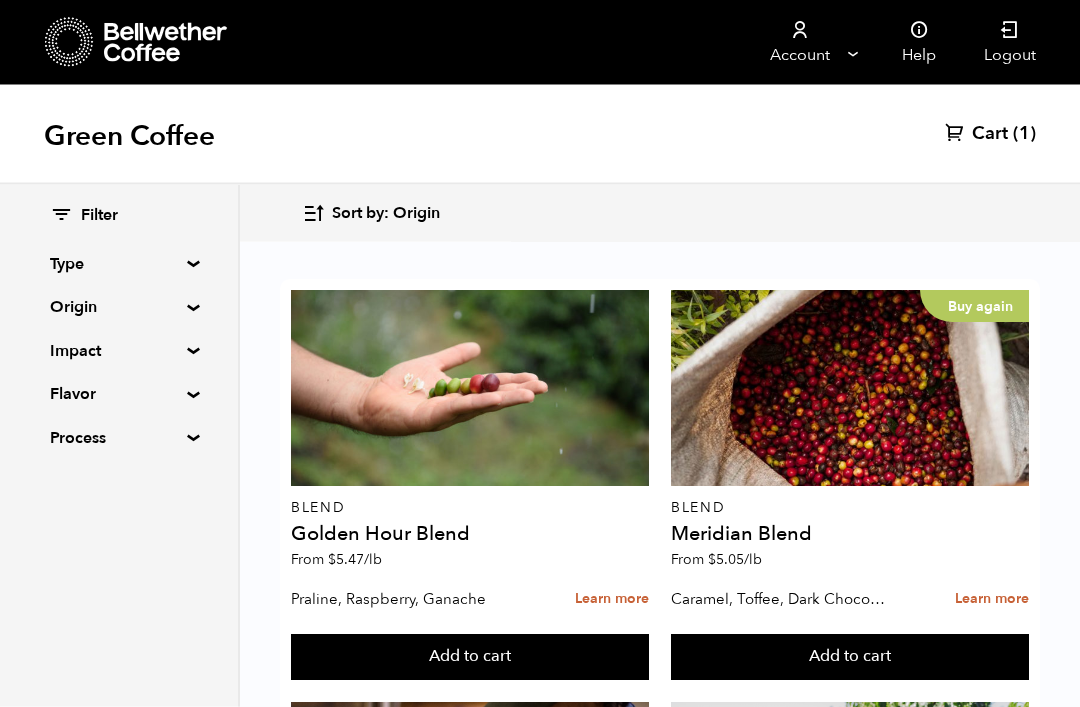 click on "Origin" at bounding box center (119, 307) 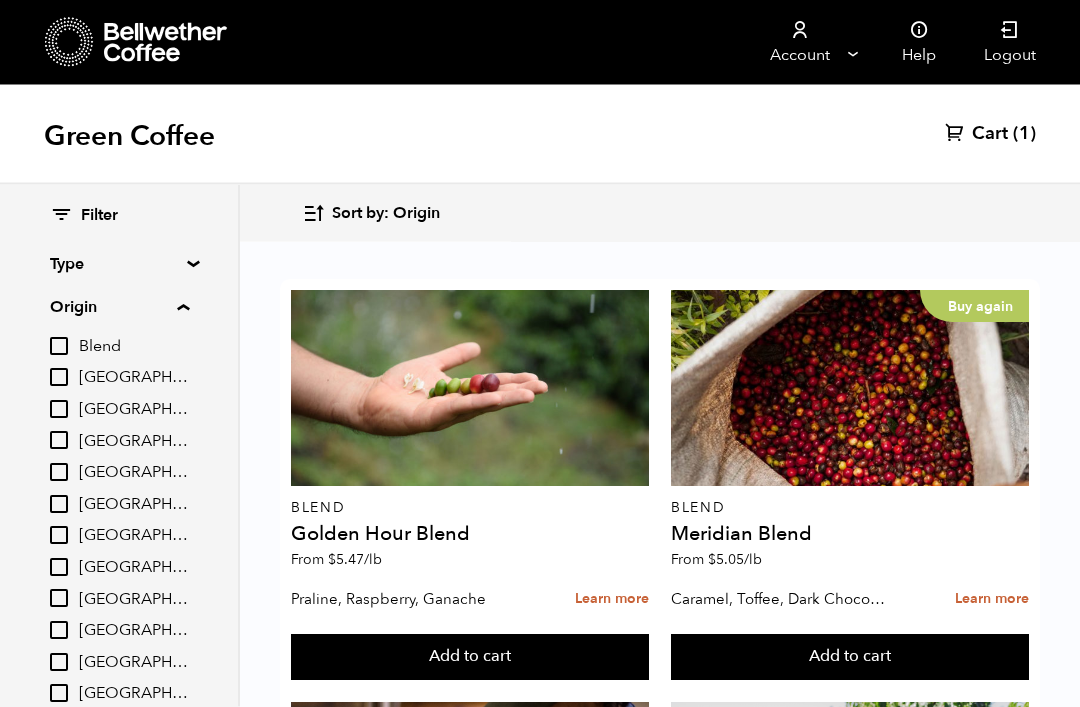 scroll, scrollTop: 1831, scrollLeft: 0, axis: vertical 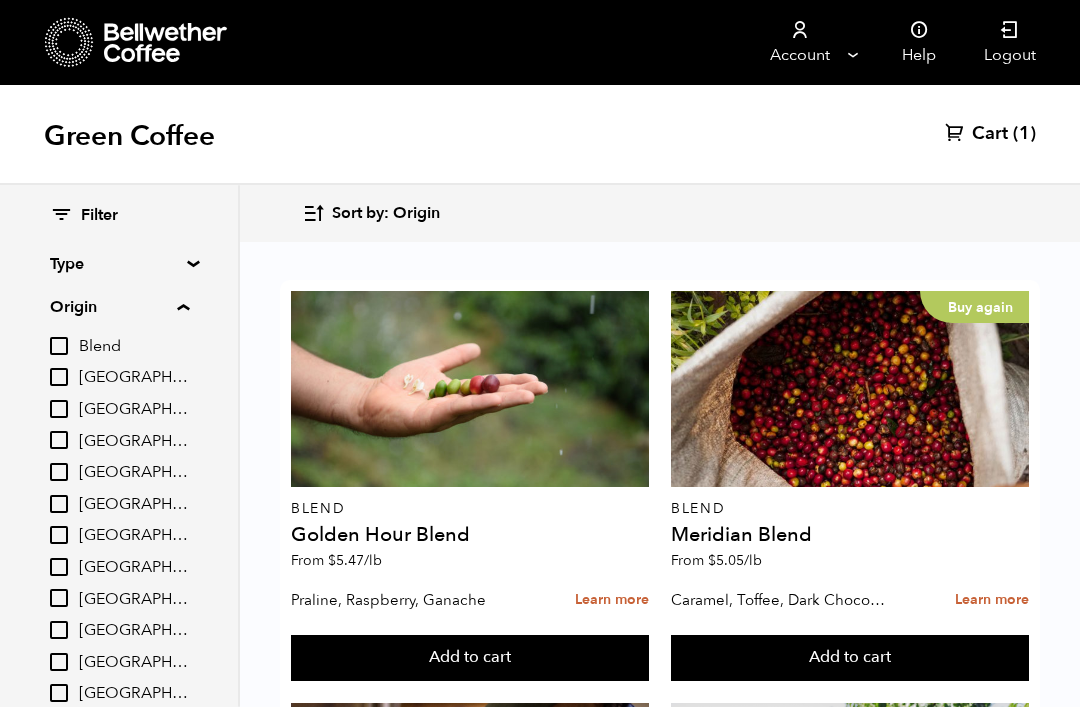 click on "[GEOGRAPHIC_DATA]" at bounding box center [59, 440] 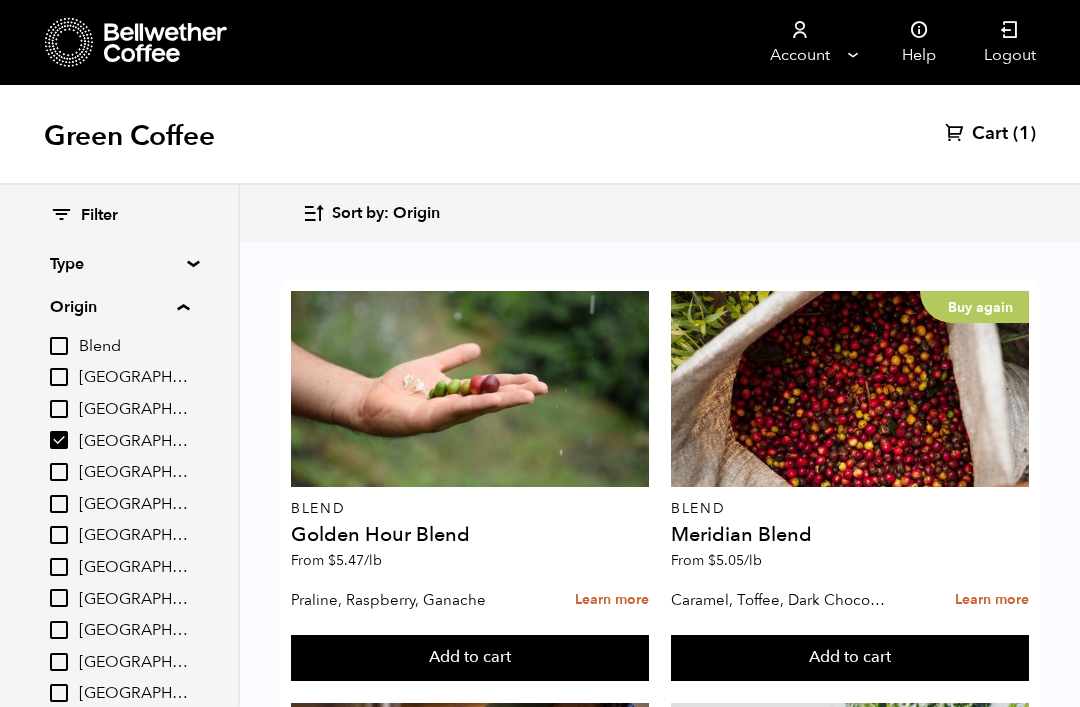 scroll, scrollTop: 35, scrollLeft: 0, axis: vertical 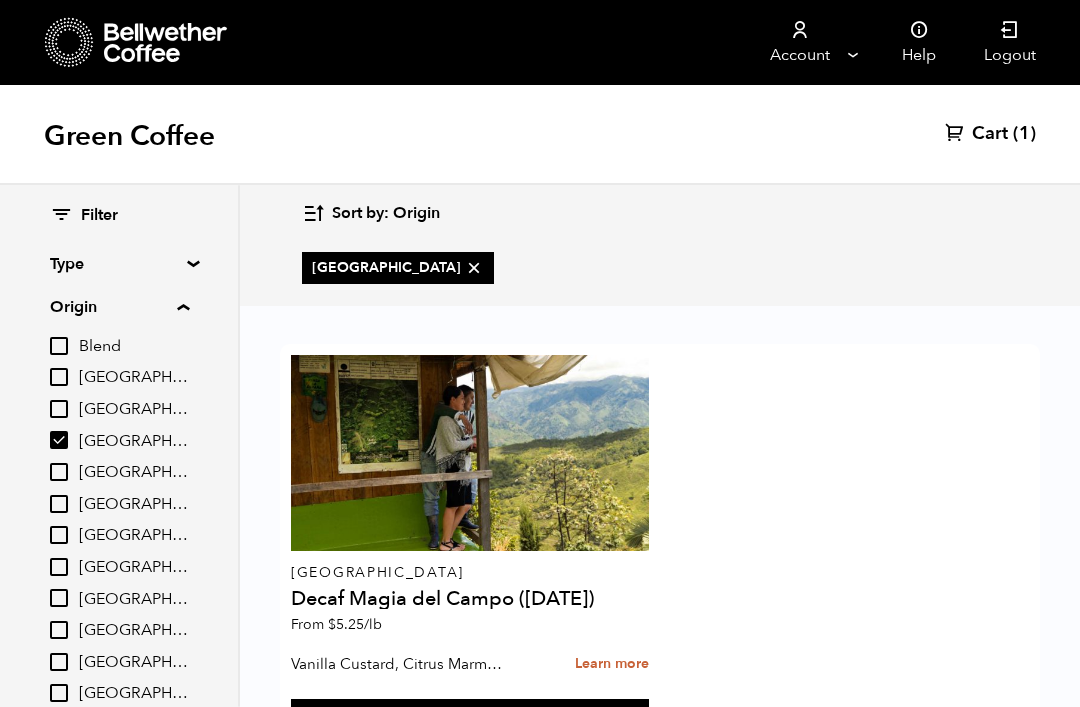 click at bounding box center (474, 268) 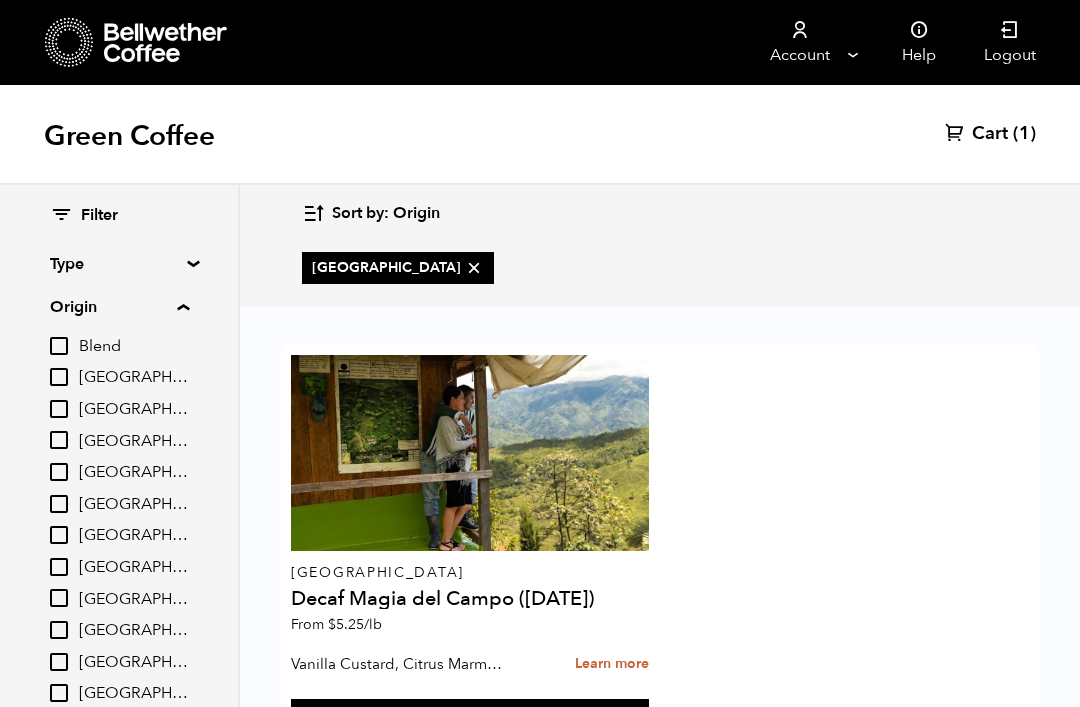 checkbox on "false" 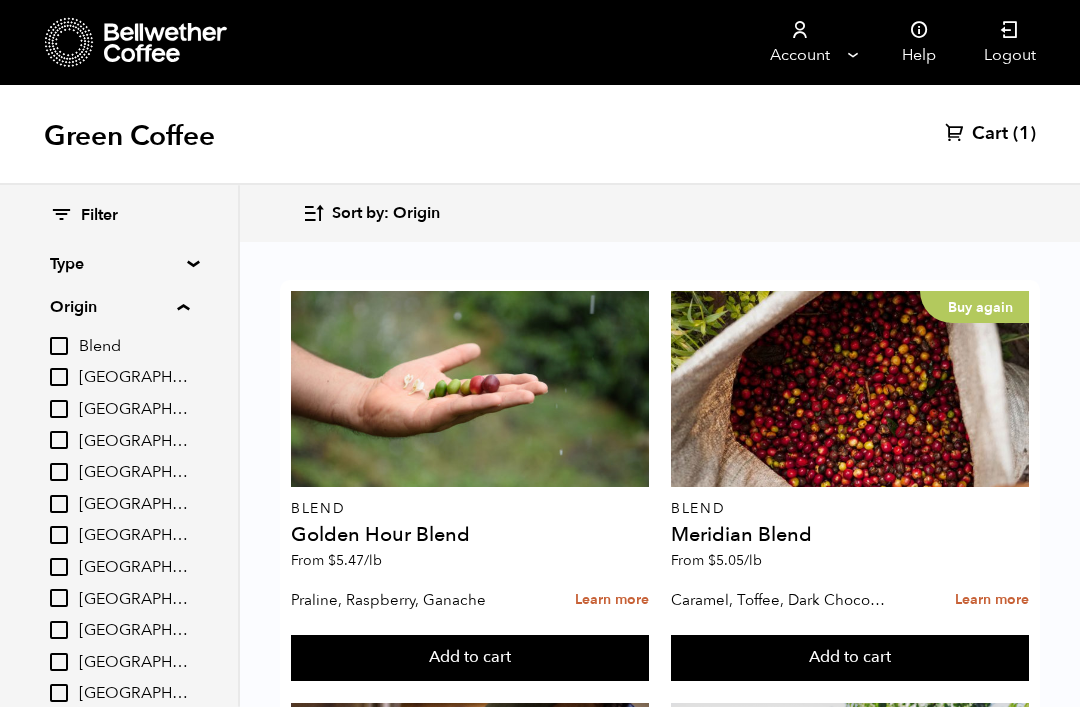 click on "Type" at bounding box center [119, 264] 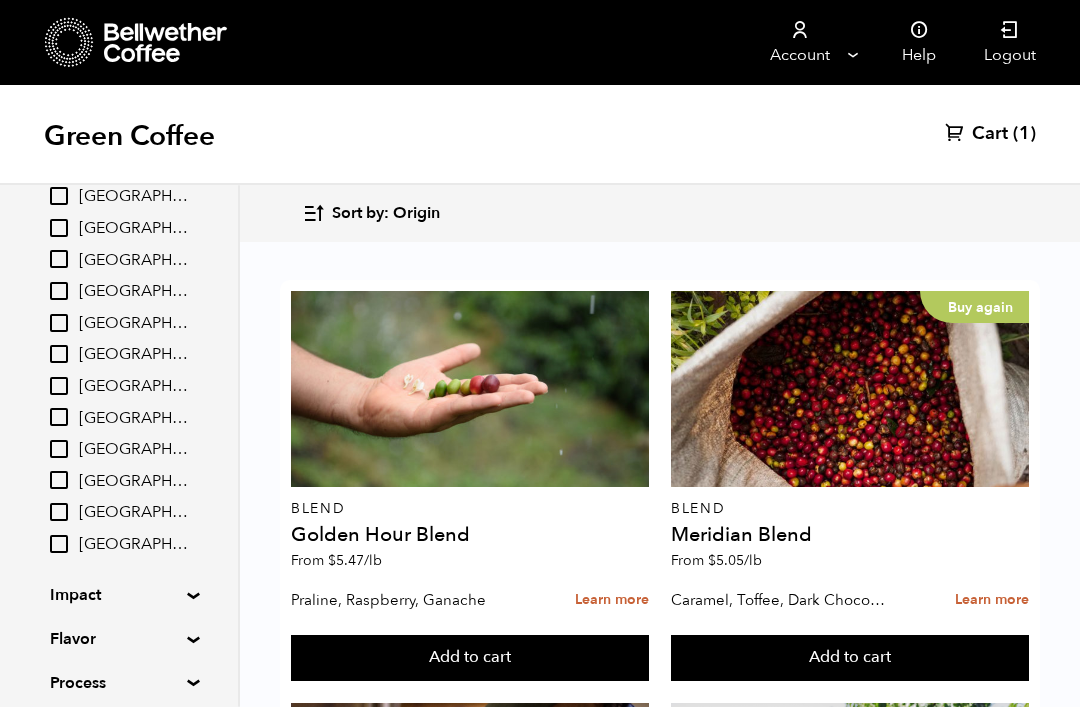 scroll, scrollTop: 353, scrollLeft: 0, axis: vertical 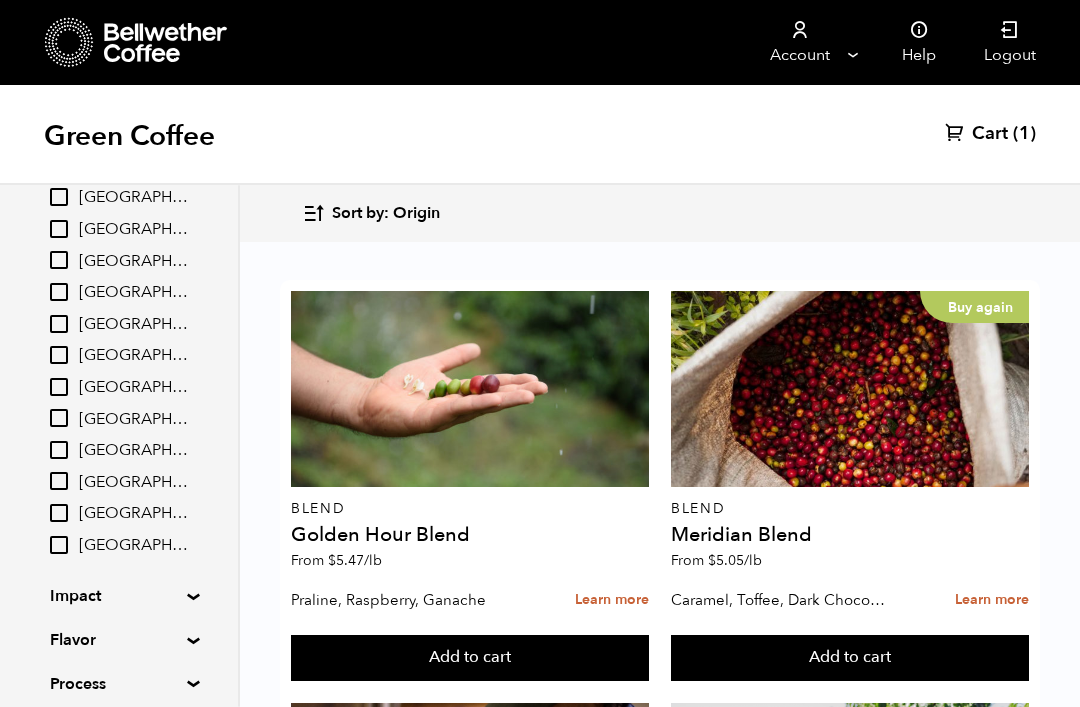 click on "Filter   Type       Blend   Single Origin   Decaf   Seasonal   Year Round Origin       Blend   Brazil   Burundi   Colombia   El Salvador   Ethiopia   Guatemala   Honduras   Mexico   Nicaragua   Peru   Rwanda   Sumatra Impact       Fair Trade   Organic   Women's Lot   Living Income Pricing   Farmer Impact Fund Flavor       Chocolate   Citrus Fruit   Floral   Fruity   Nutty   Sweet Process       Natural   Washed   Wet-hulled" at bounding box center [119, 273] 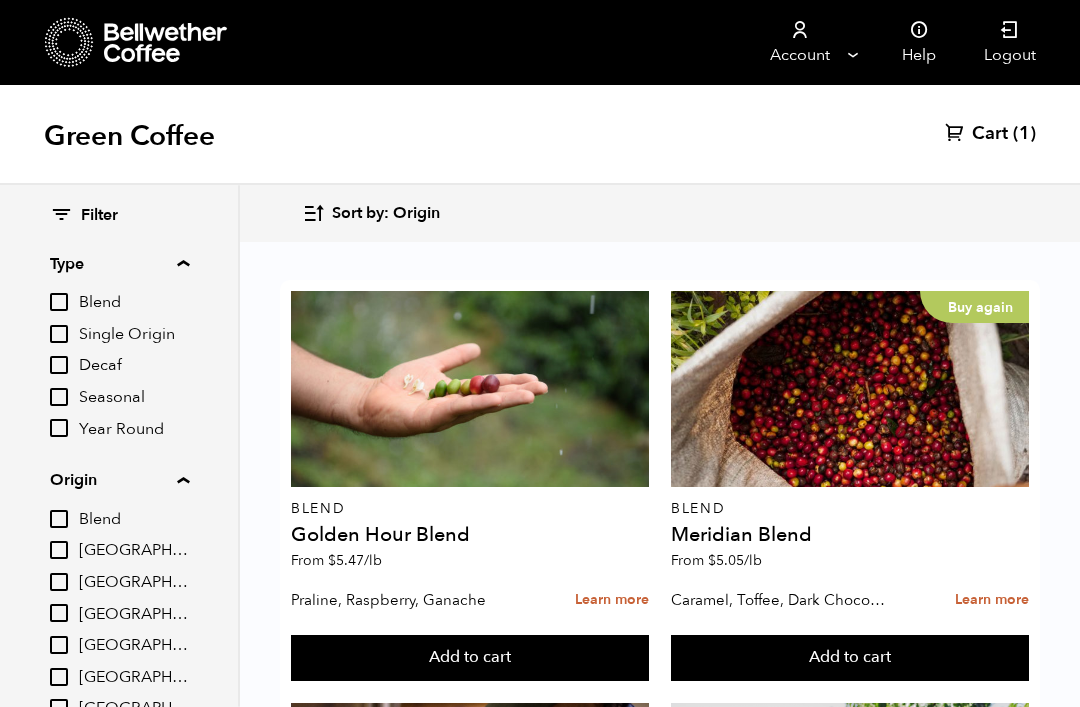 scroll, scrollTop: 0, scrollLeft: 0, axis: both 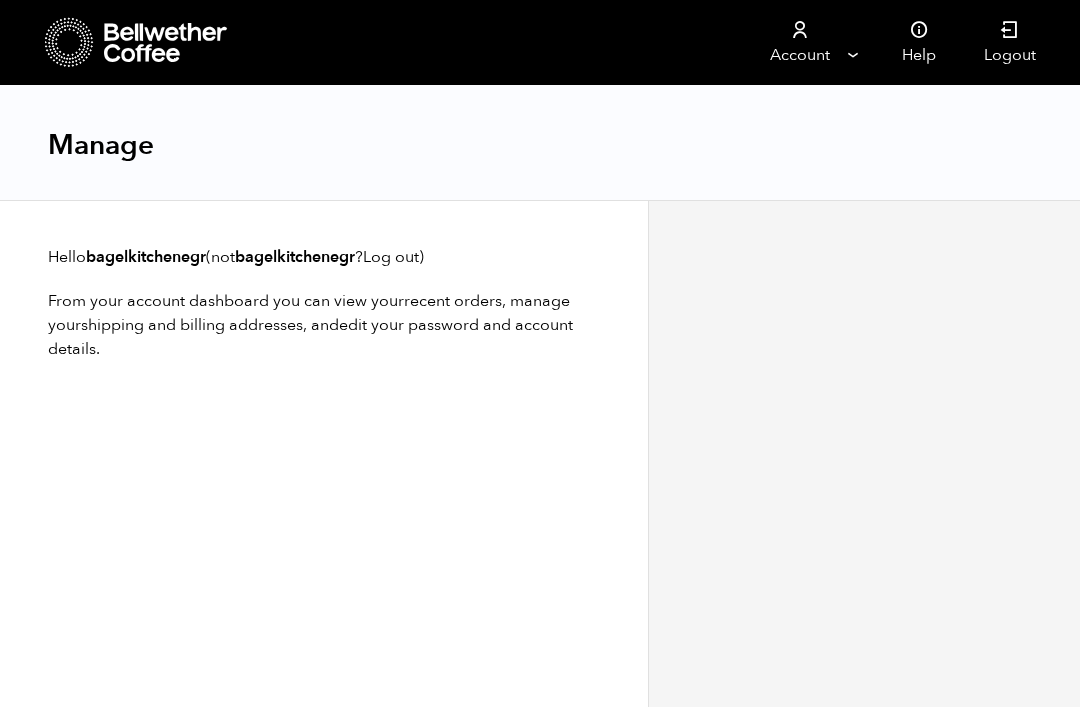 click 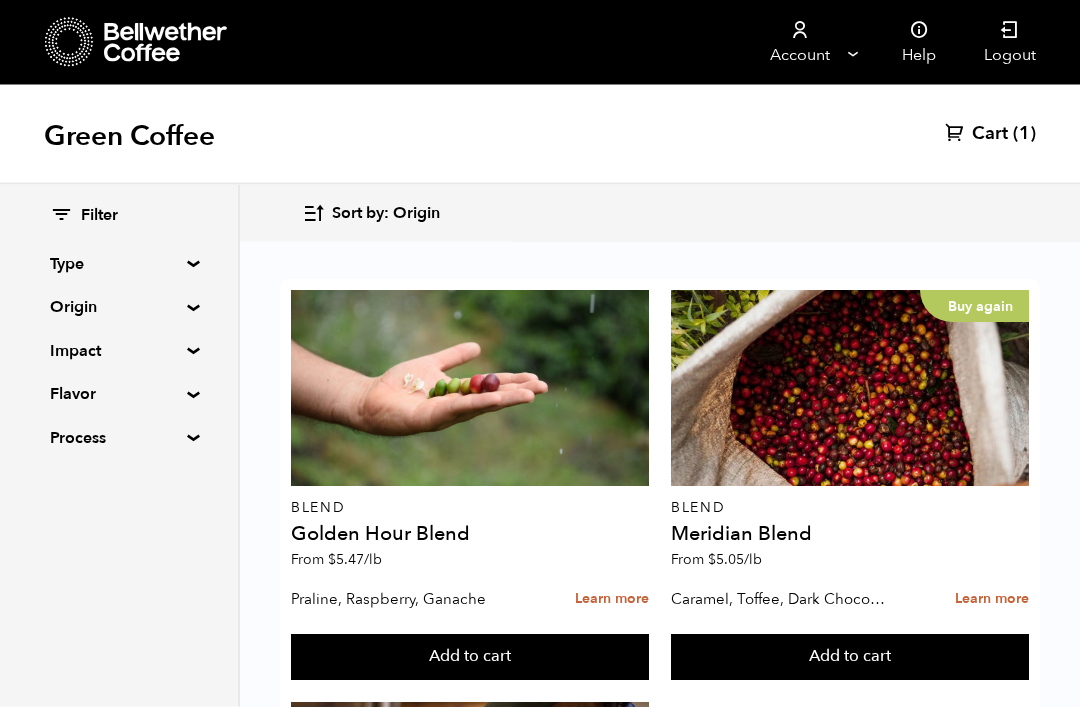 scroll, scrollTop: 3234, scrollLeft: 0, axis: vertical 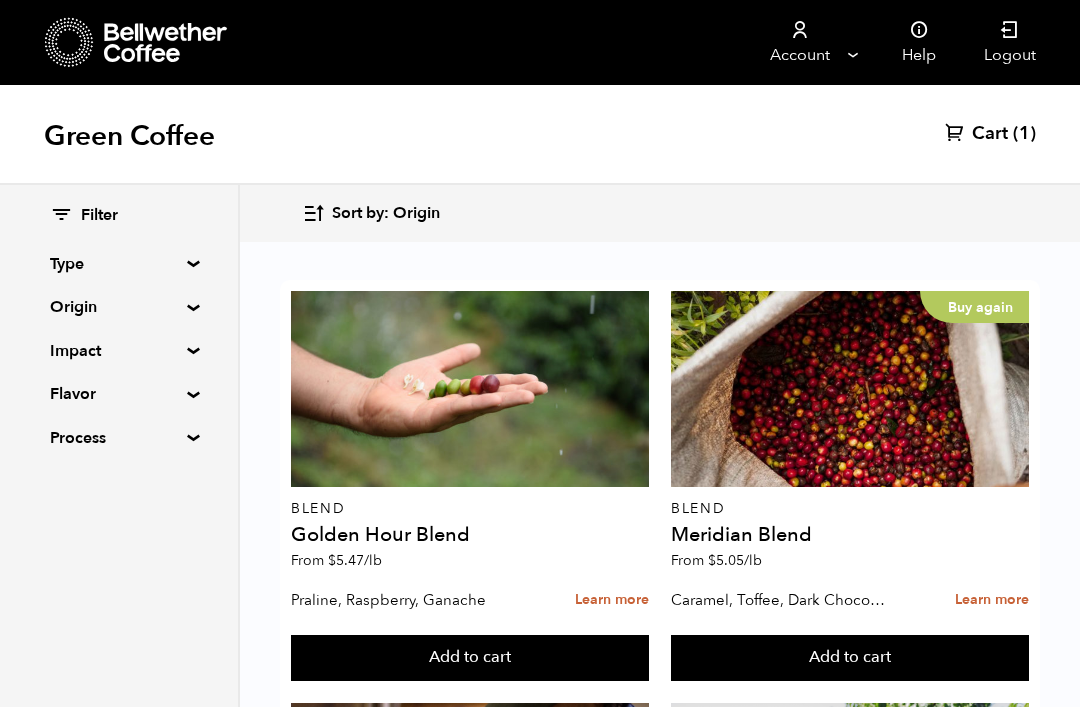 click on "Learn more" at bounding box center (612, 3893) 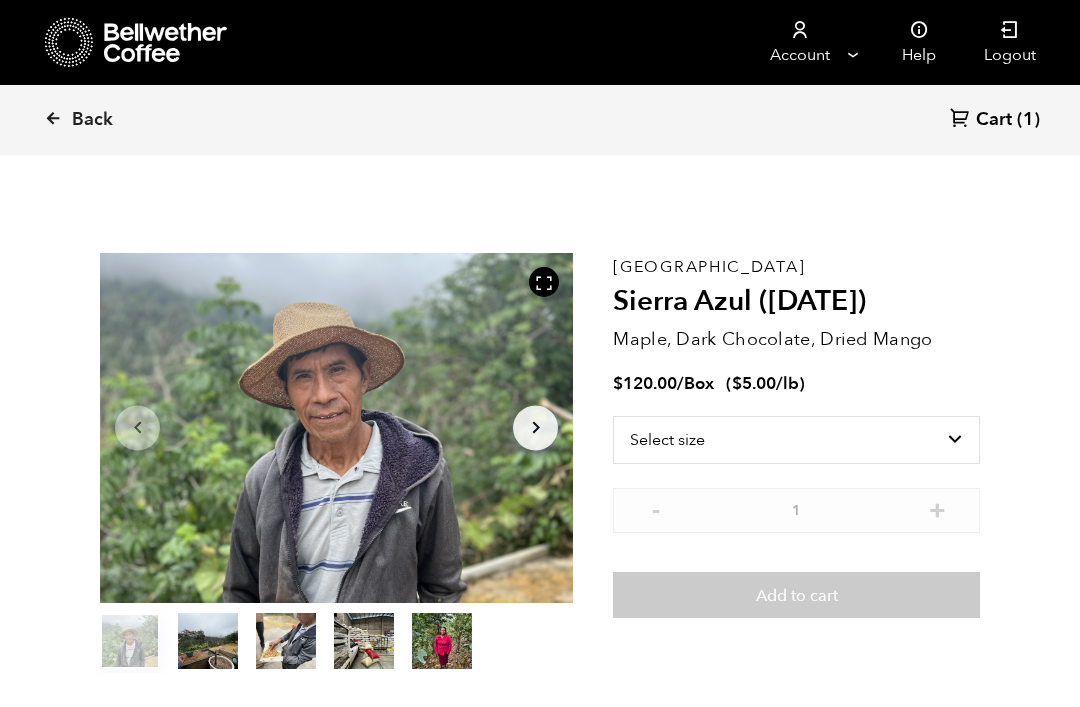 scroll, scrollTop: 0, scrollLeft: 0, axis: both 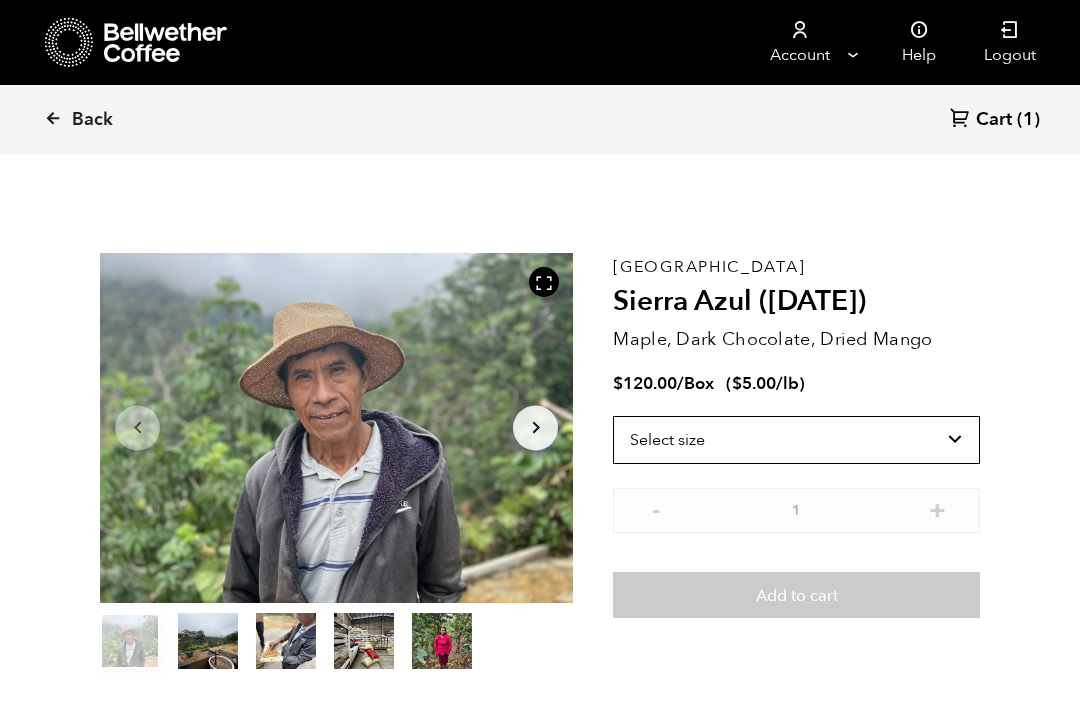 click on "Select size   Box (24 lbs)" at bounding box center (796, 440) 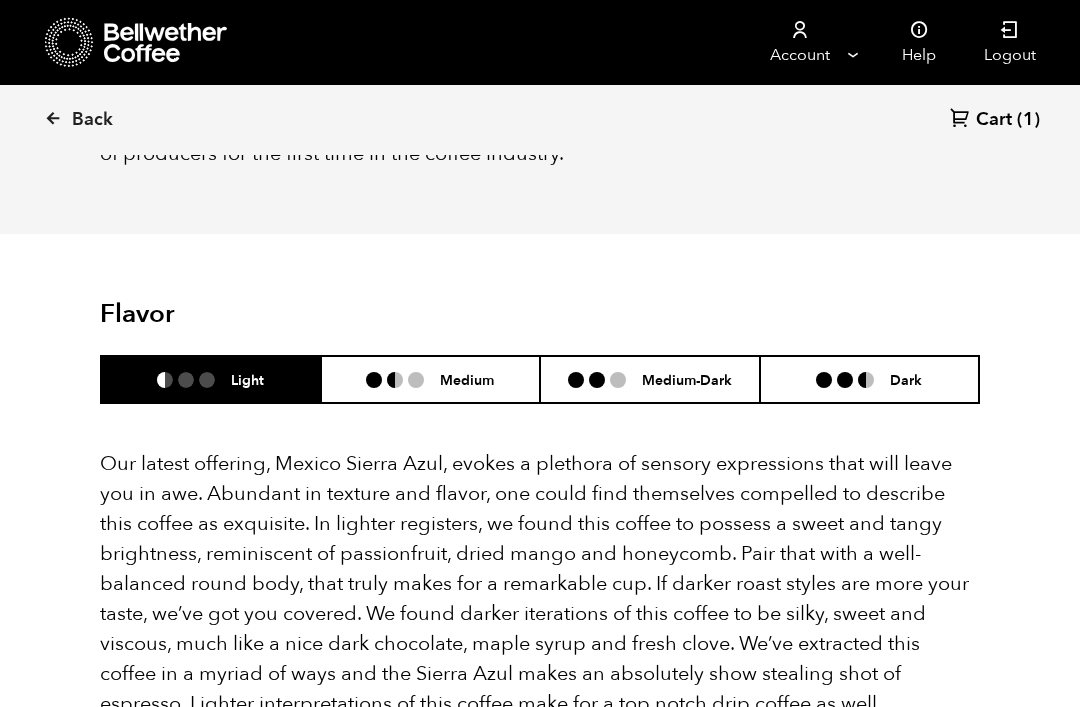 scroll, scrollTop: 1598, scrollLeft: 0, axis: vertical 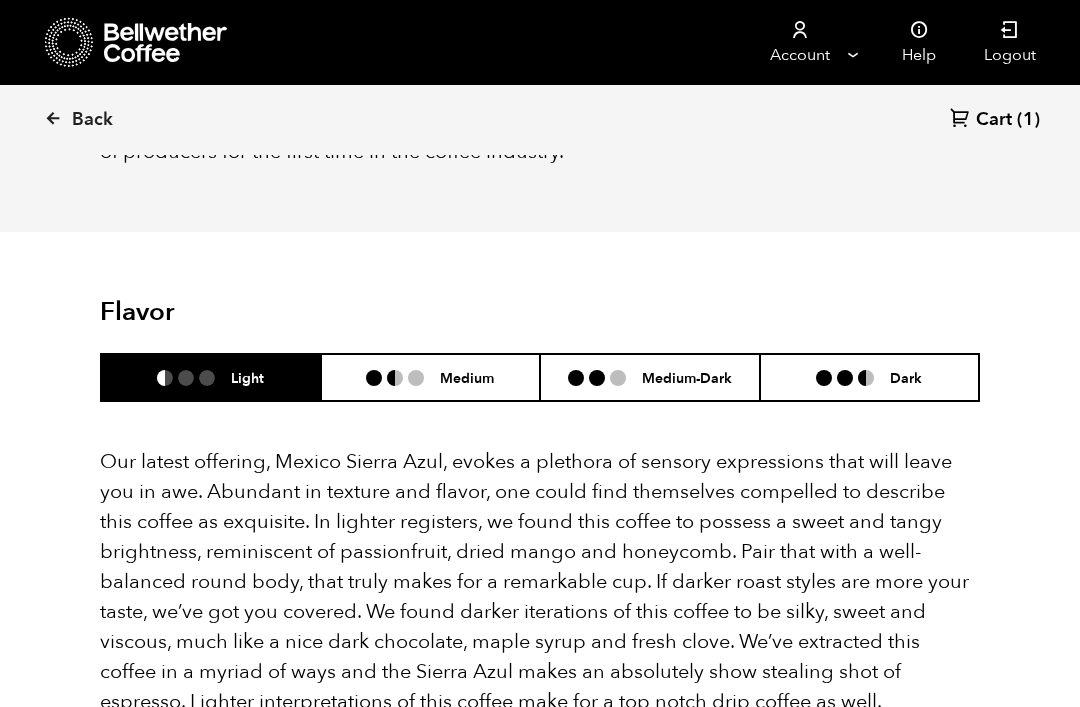 click on "Dark" at bounding box center [906, 377] 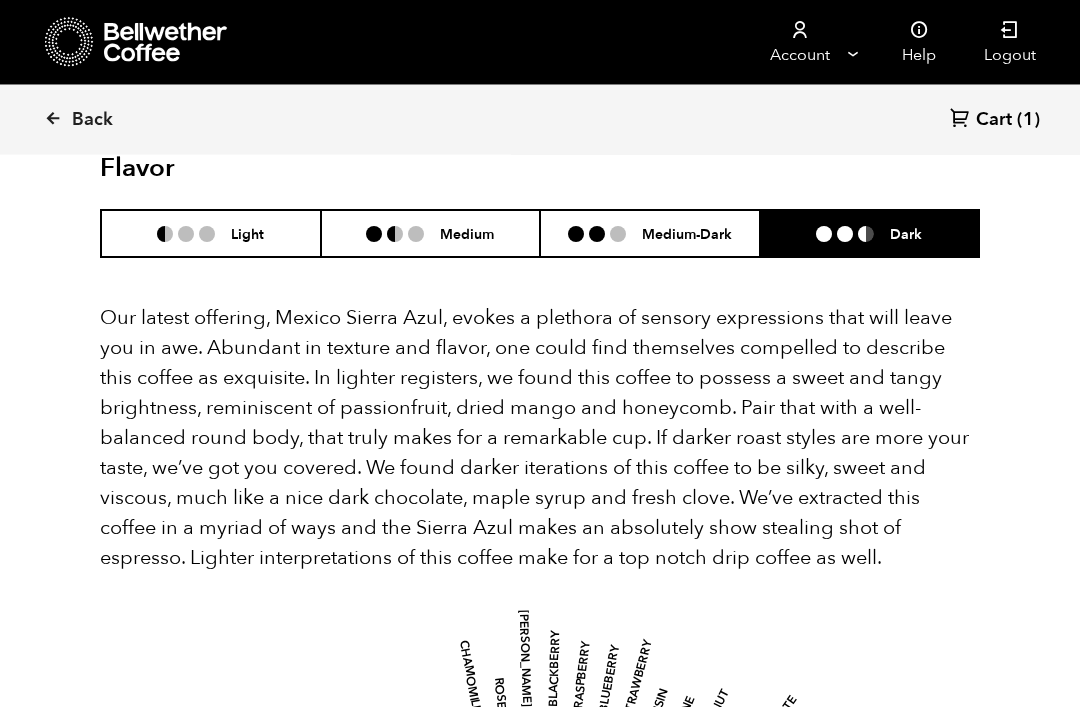 scroll, scrollTop: 1742, scrollLeft: 0, axis: vertical 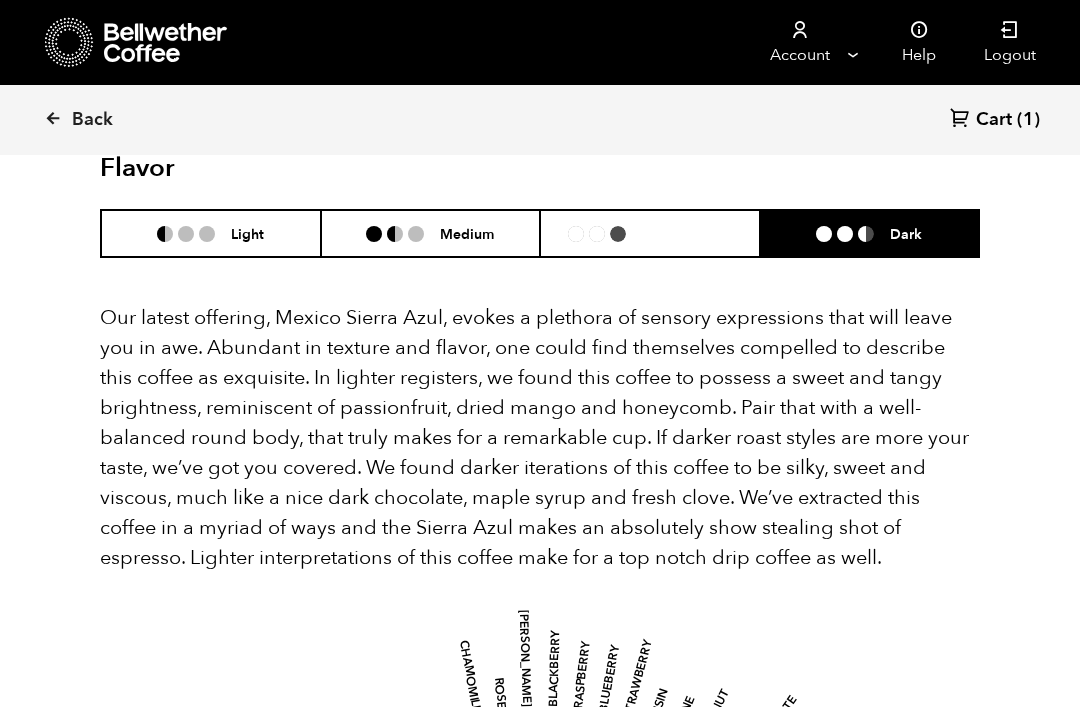 click on "Medium-Dark" at bounding box center [650, 233] 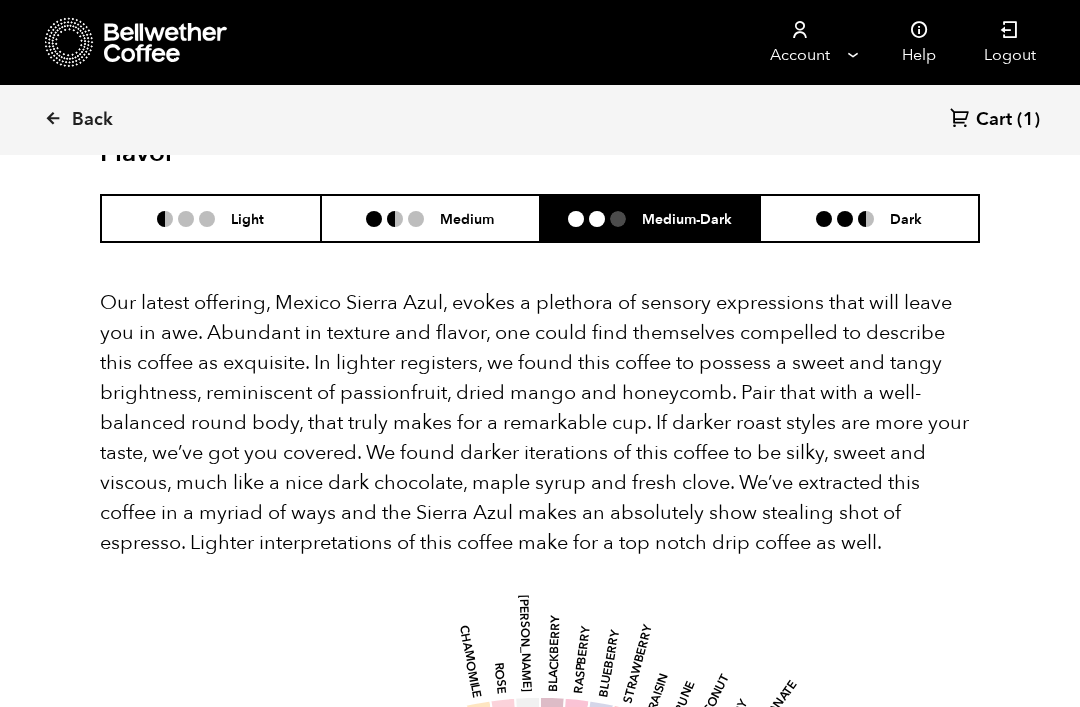 scroll, scrollTop: 1751, scrollLeft: 0, axis: vertical 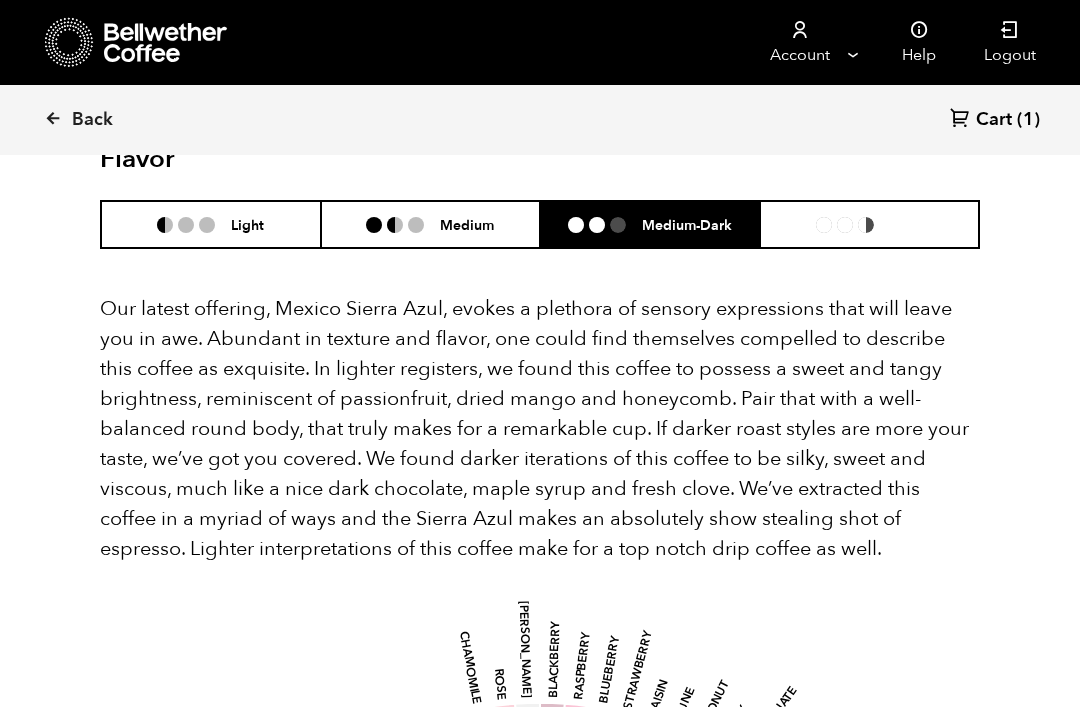 click on "Dark" at bounding box center [906, 224] 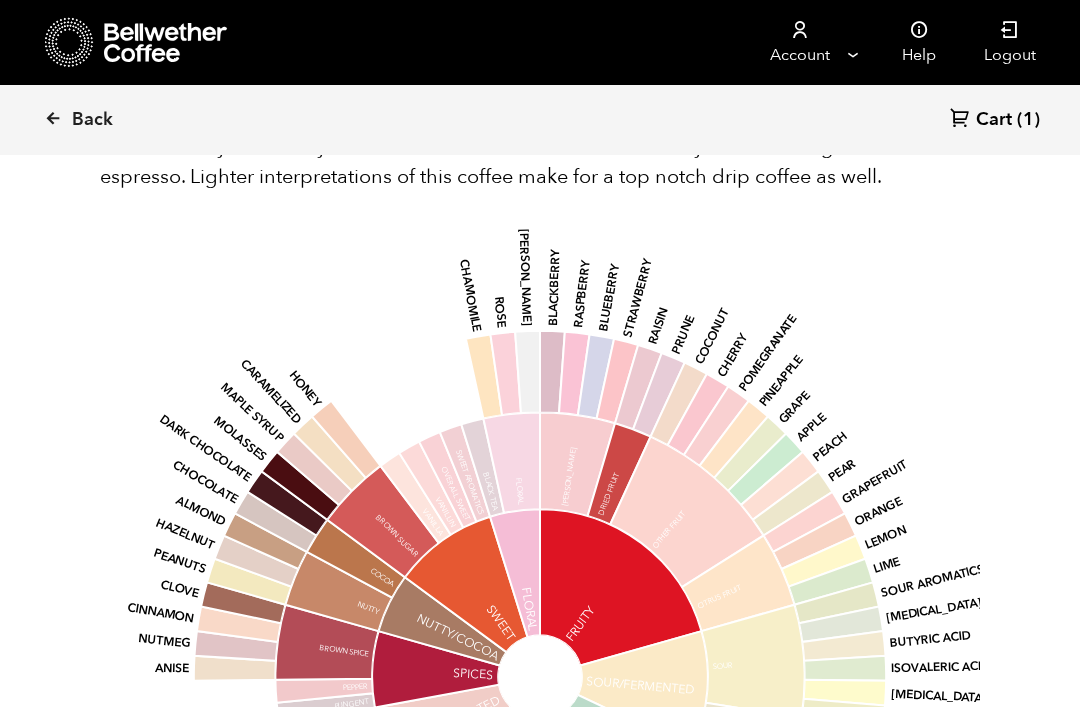 scroll, scrollTop: 2125, scrollLeft: 0, axis: vertical 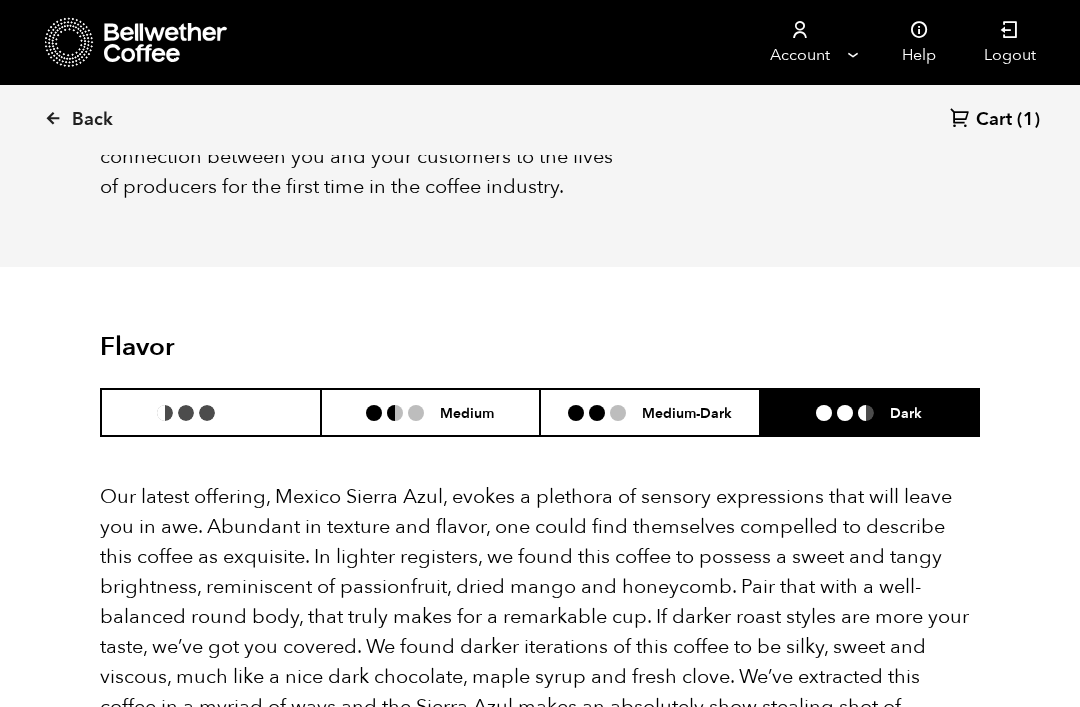 click on "Light" at bounding box center (247, 412) 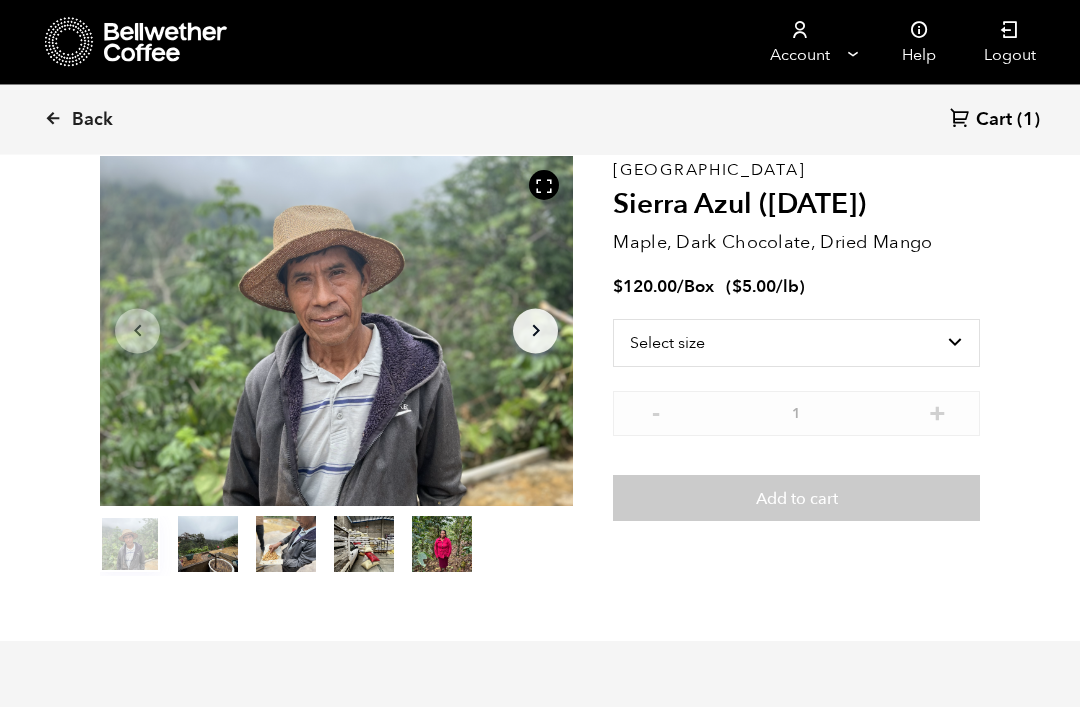scroll, scrollTop: 97, scrollLeft: 0, axis: vertical 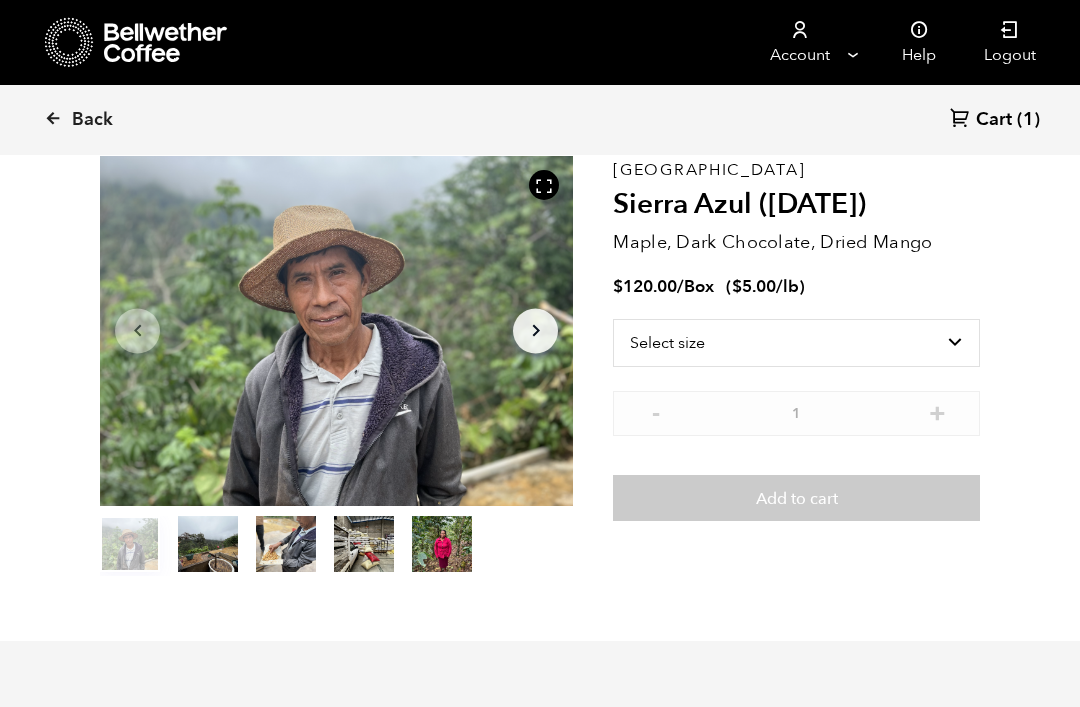 click on "Mexico
Sierra Azul (JUL 24)   Maple, Dark Chocolate, Dried Mango
$ 120.00 / Box
( $ 5.00 /lb )
Select size   Box (24 lbs)   -   1   +     Add to cart" at bounding box center (796, 366) 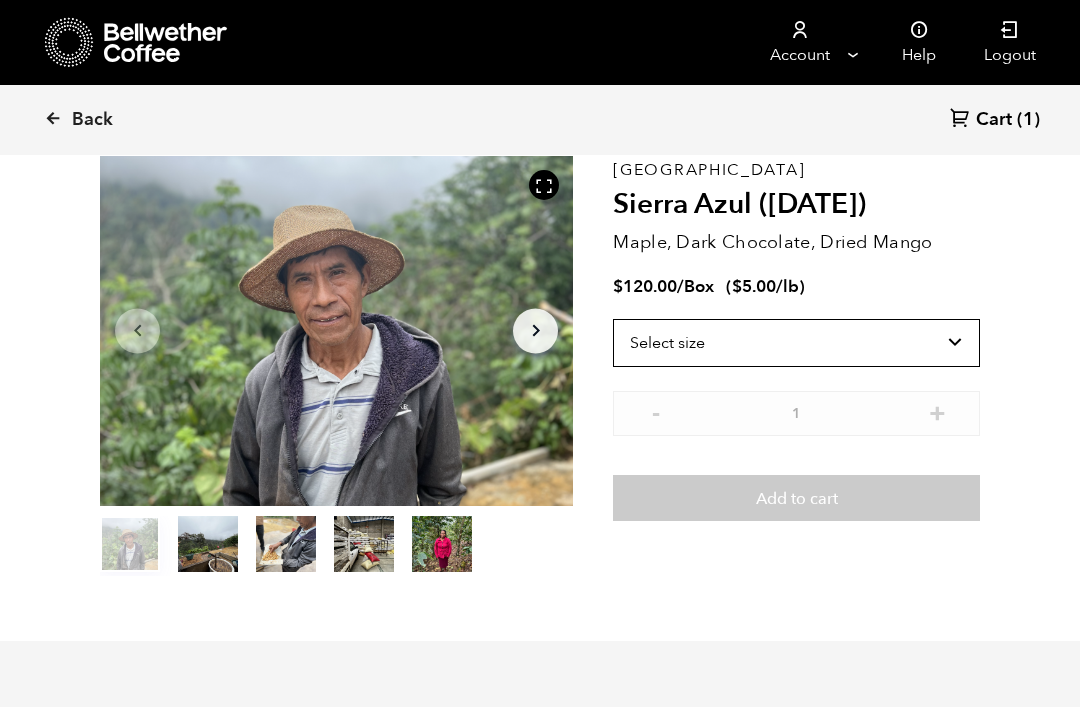click on "Select size   Box (24 lbs)" at bounding box center (796, 343) 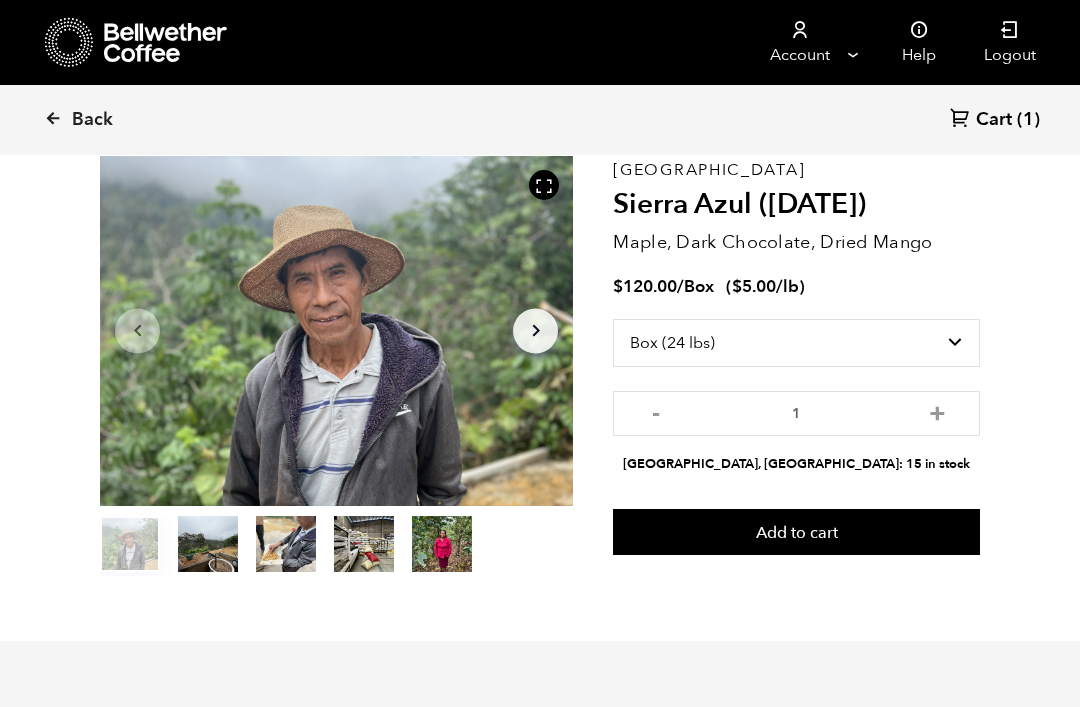 click on "Add to cart" at bounding box center [796, 532] 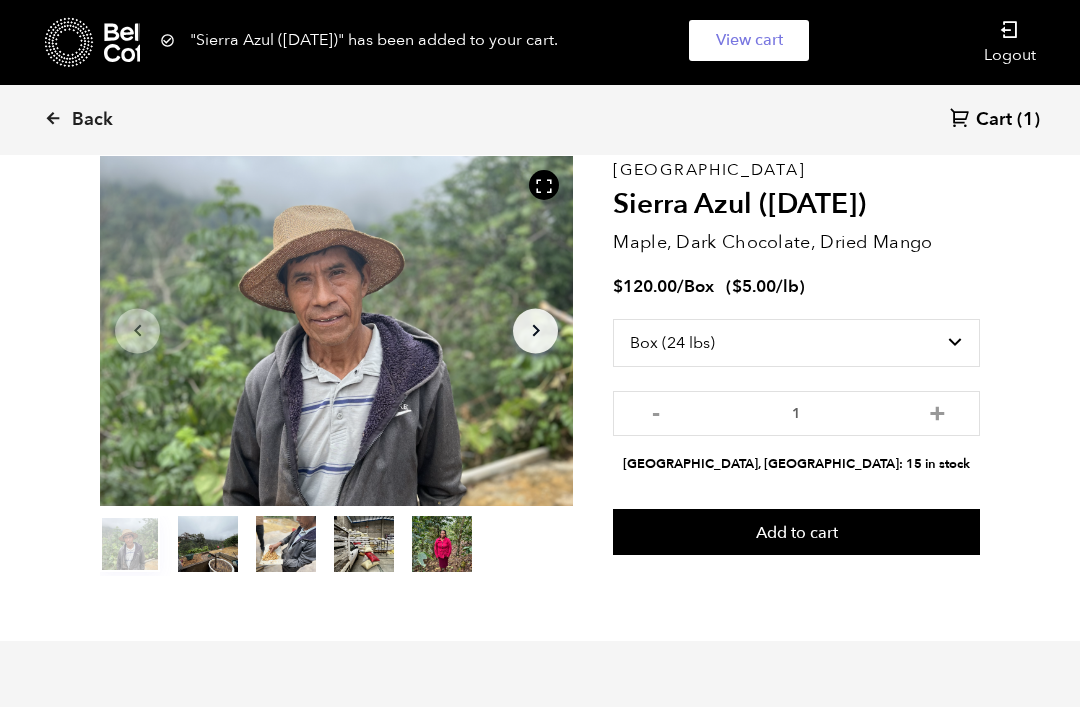 click on "Back" at bounding box center [92, 120] 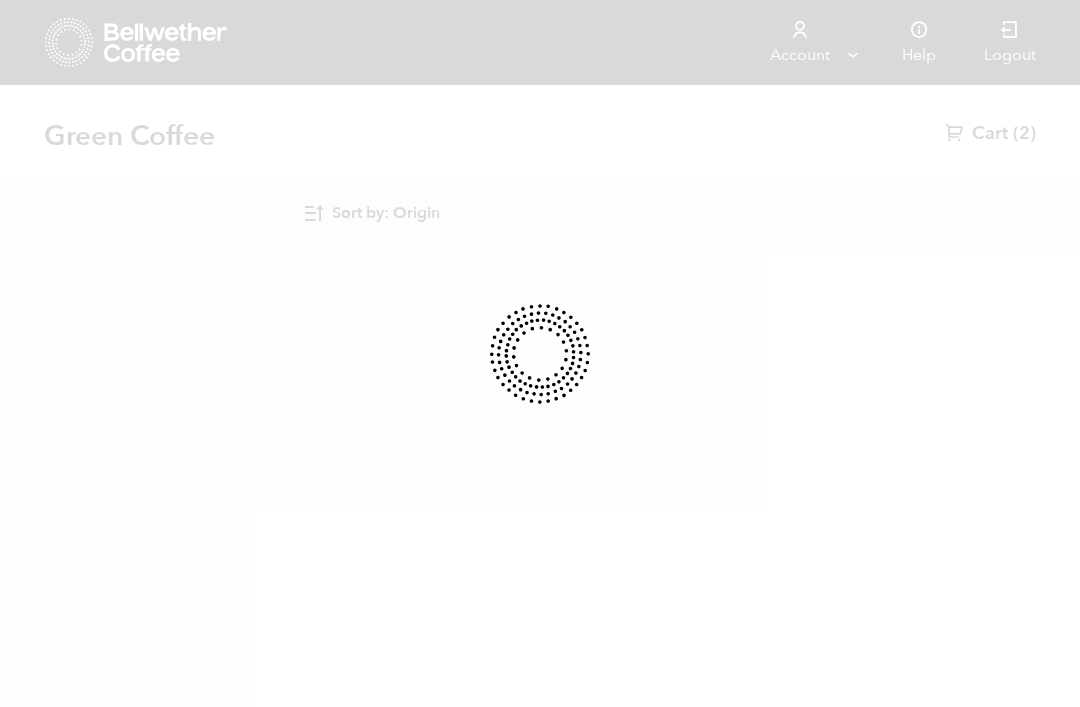scroll, scrollTop: 0, scrollLeft: 0, axis: both 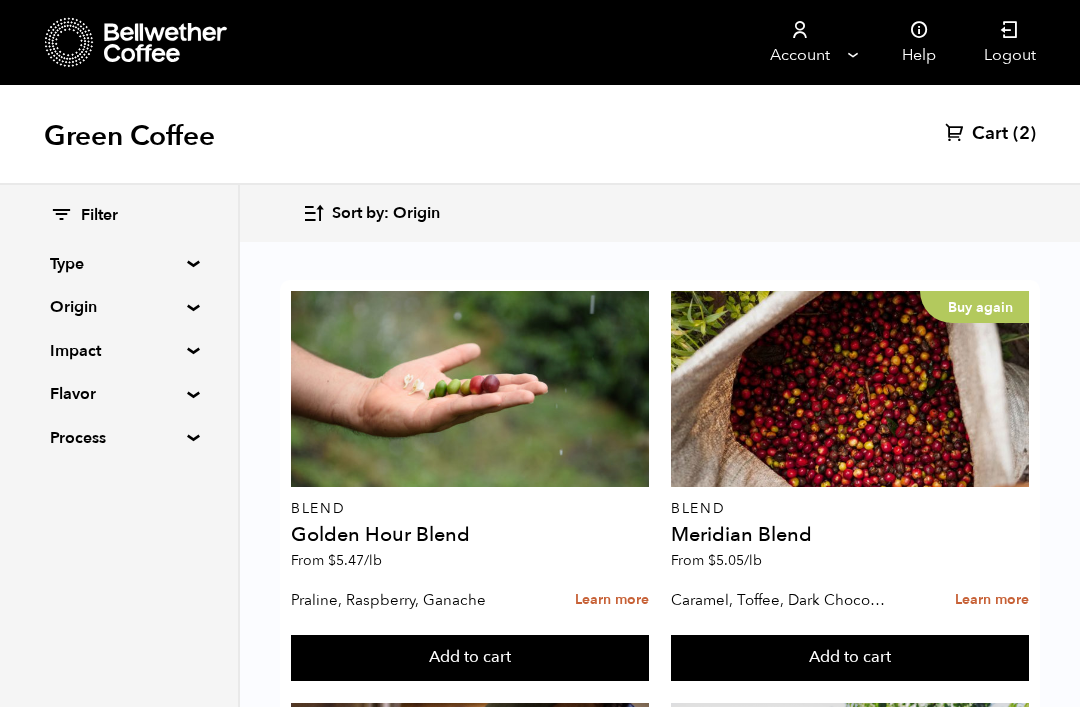 click on "Buy again     Blend   Meridian Blend
From
$ 5.05 /lb" at bounding box center [850, 435] 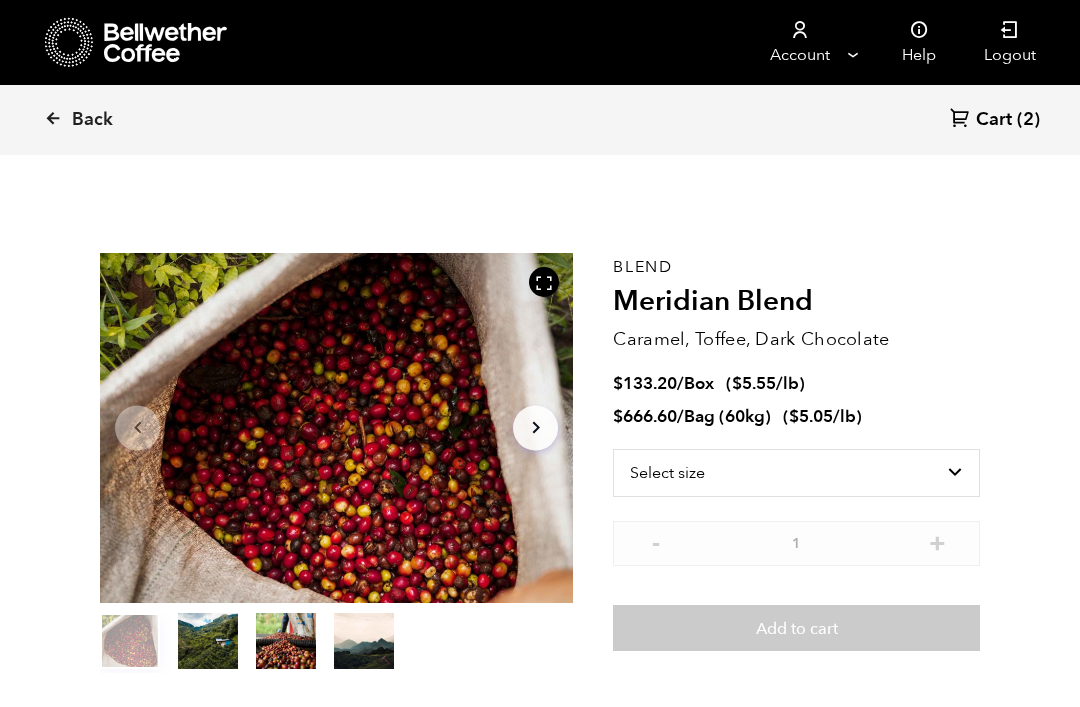scroll, scrollTop: 0, scrollLeft: 0, axis: both 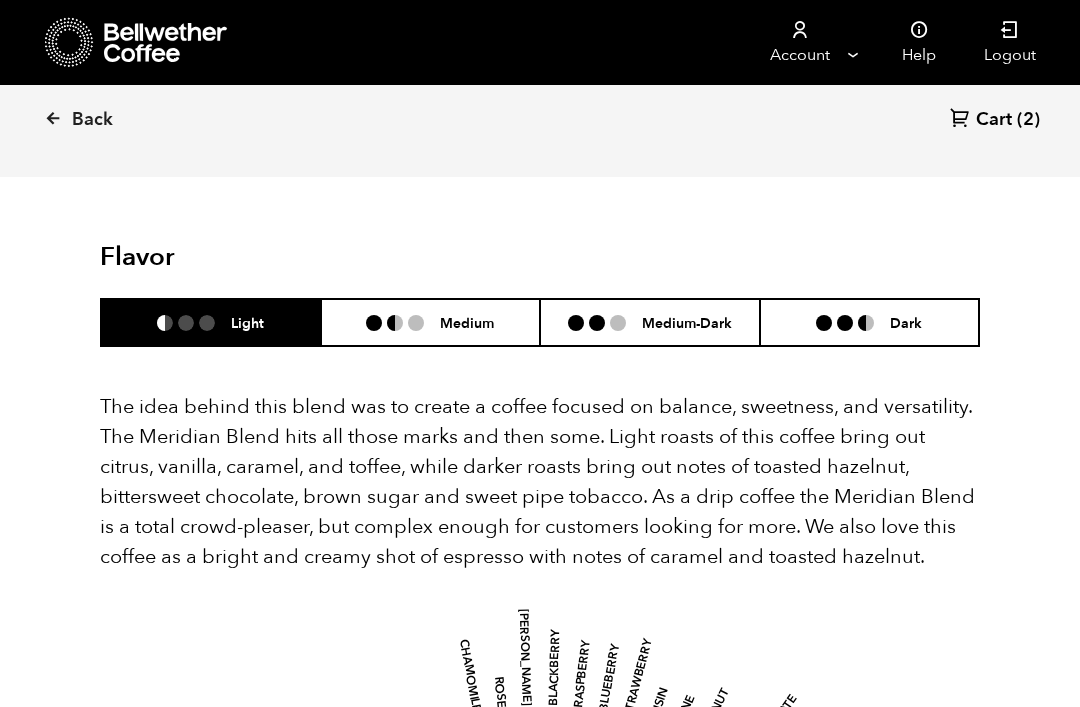 click on "Dark" at bounding box center [906, 322] 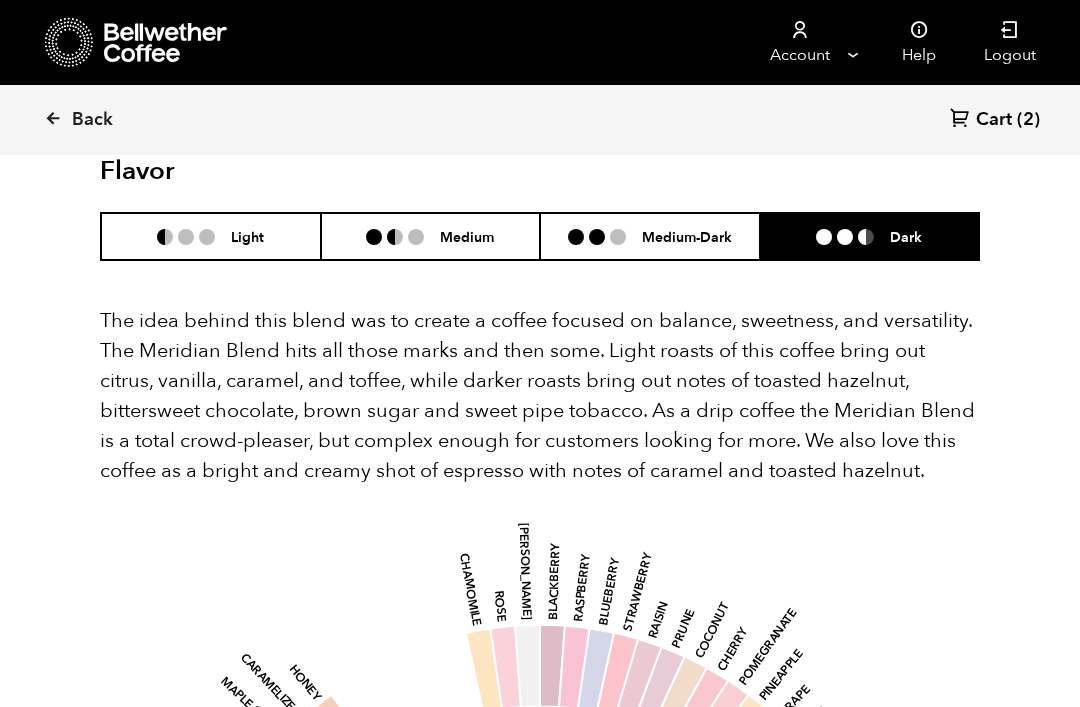scroll, scrollTop: 1185, scrollLeft: 0, axis: vertical 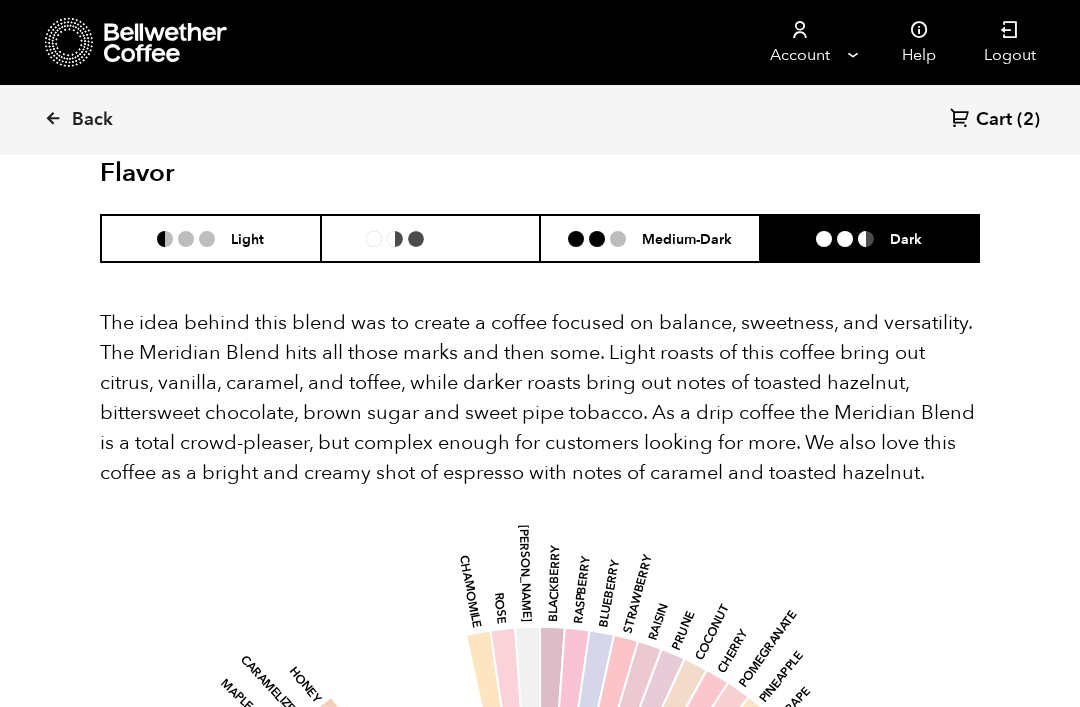 click on "Medium" at bounding box center (467, 238) 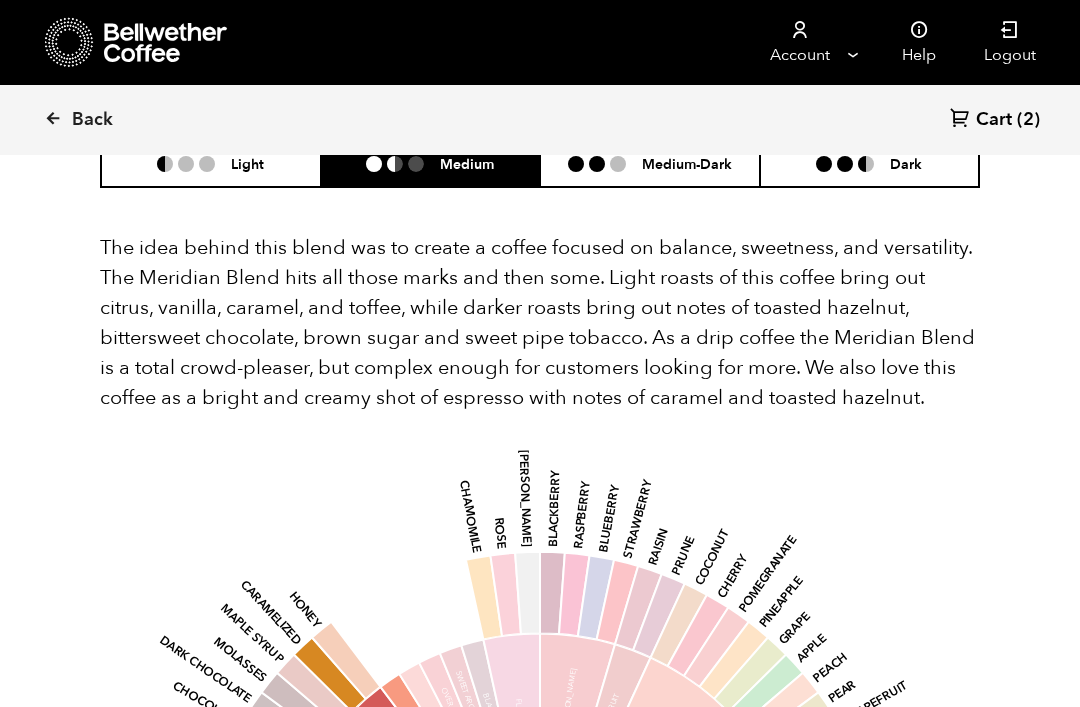 scroll, scrollTop: 1231, scrollLeft: 0, axis: vertical 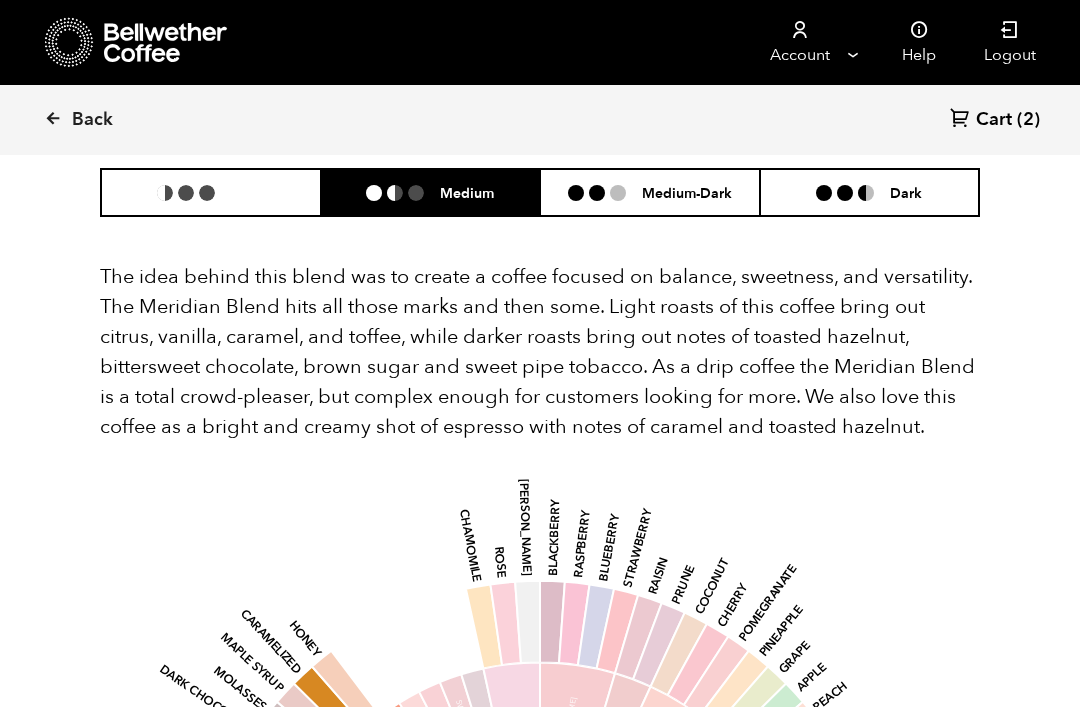 click on "Light" at bounding box center [211, 192] 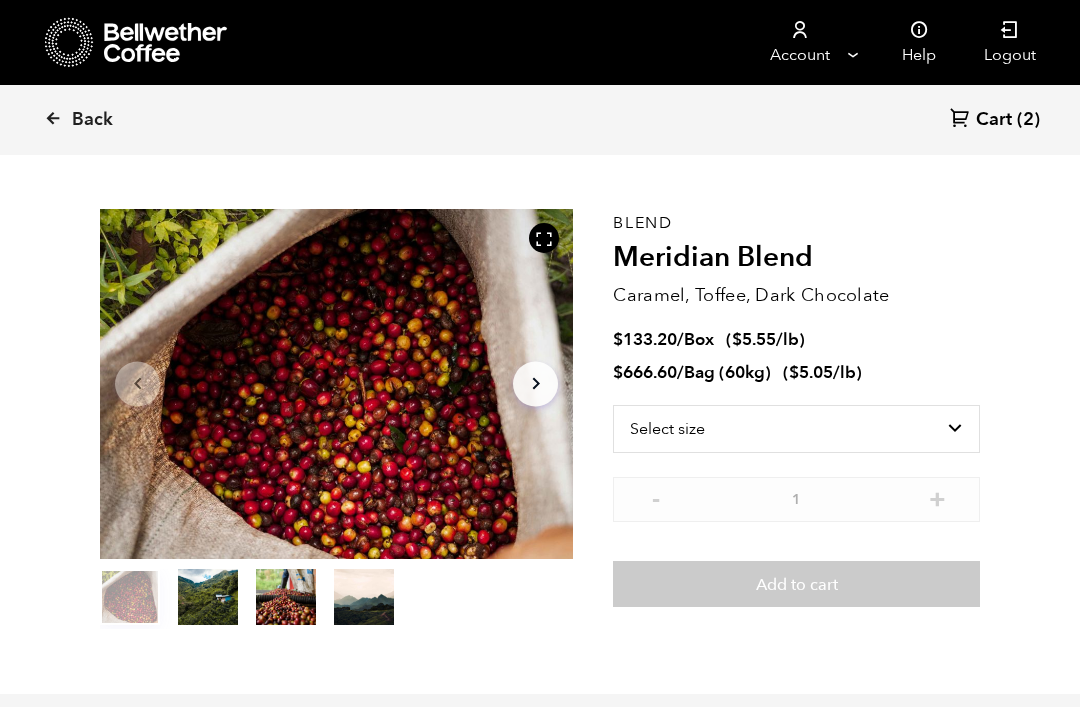 scroll, scrollTop: 0, scrollLeft: 0, axis: both 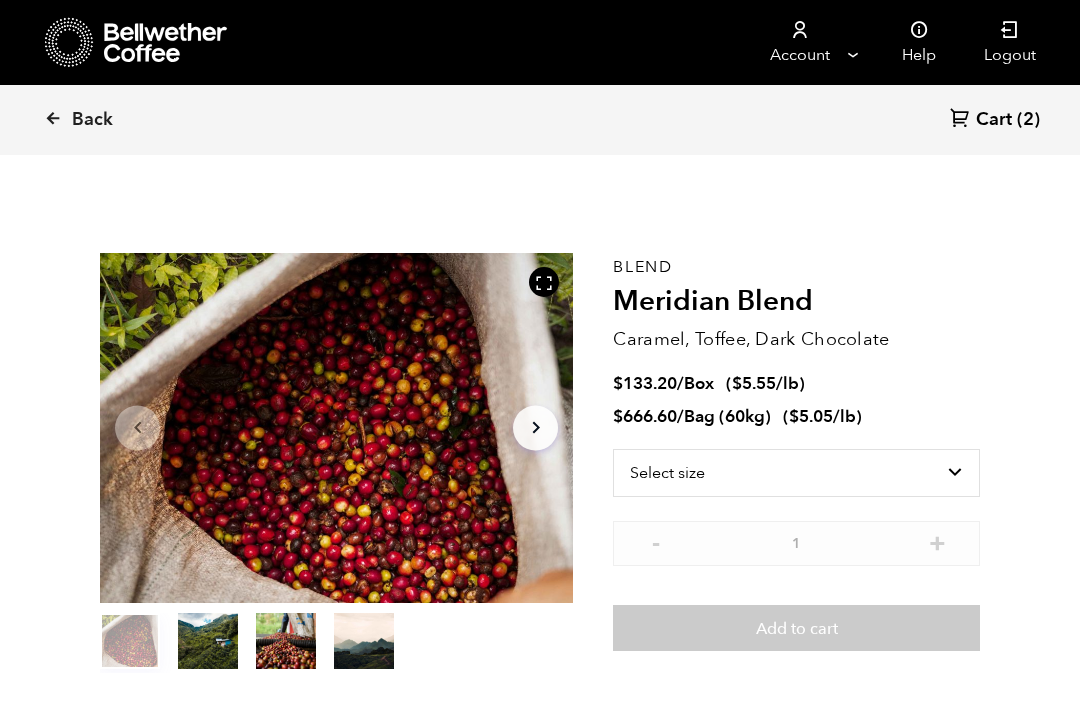 click on "(2)" at bounding box center (1028, 120) 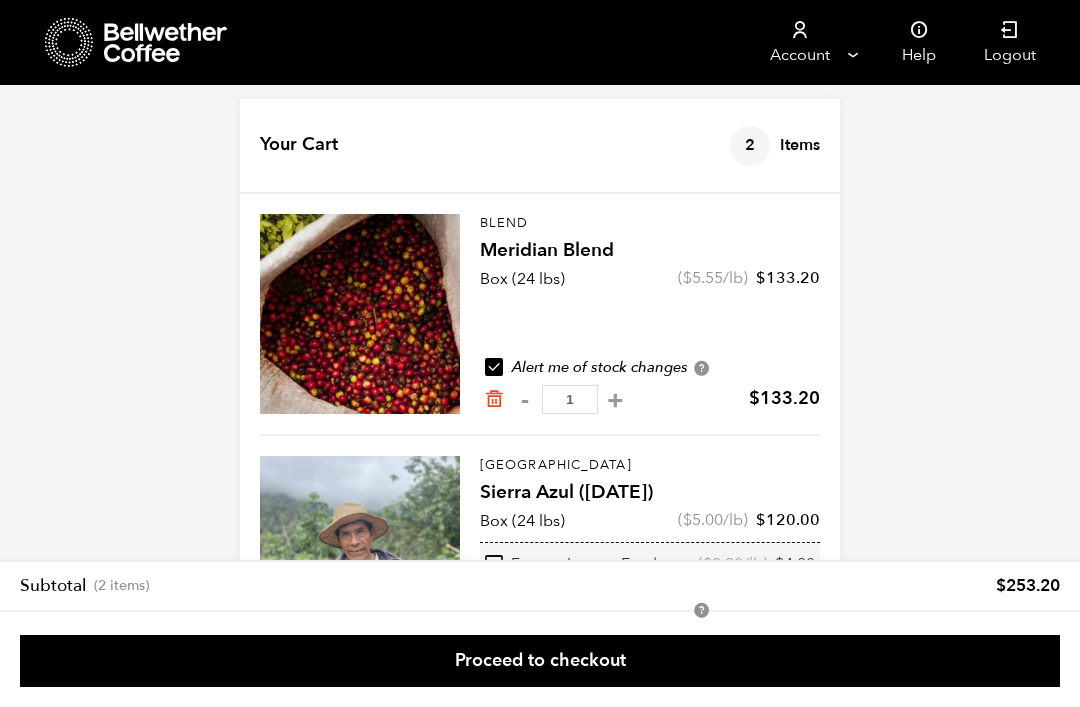 scroll, scrollTop: 100, scrollLeft: 0, axis: vertical 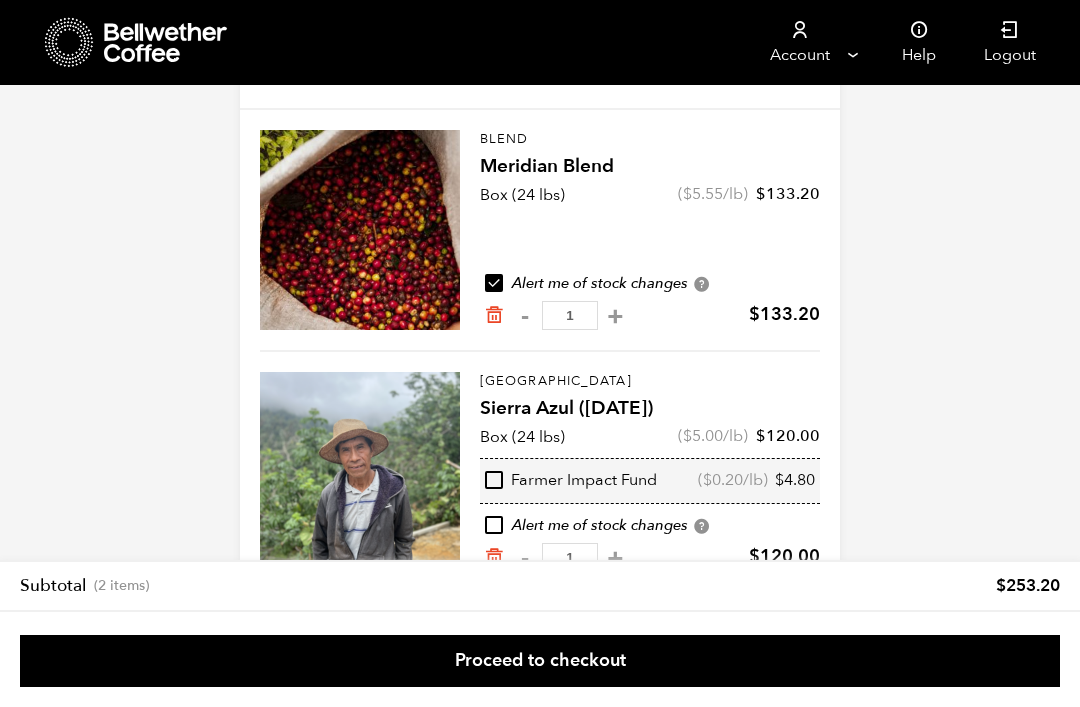 click on "Proceed to checkout" at bounding box center [540, 661] 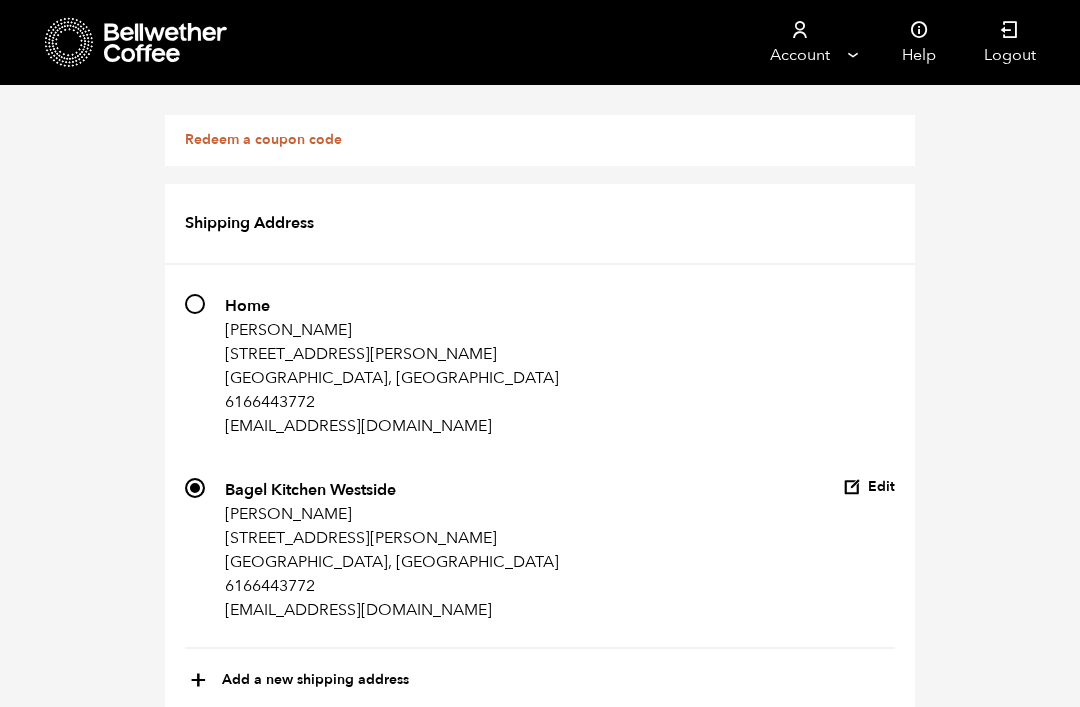 scroll, scrollTop: 852, scrollLeft: 0, axis: vertical 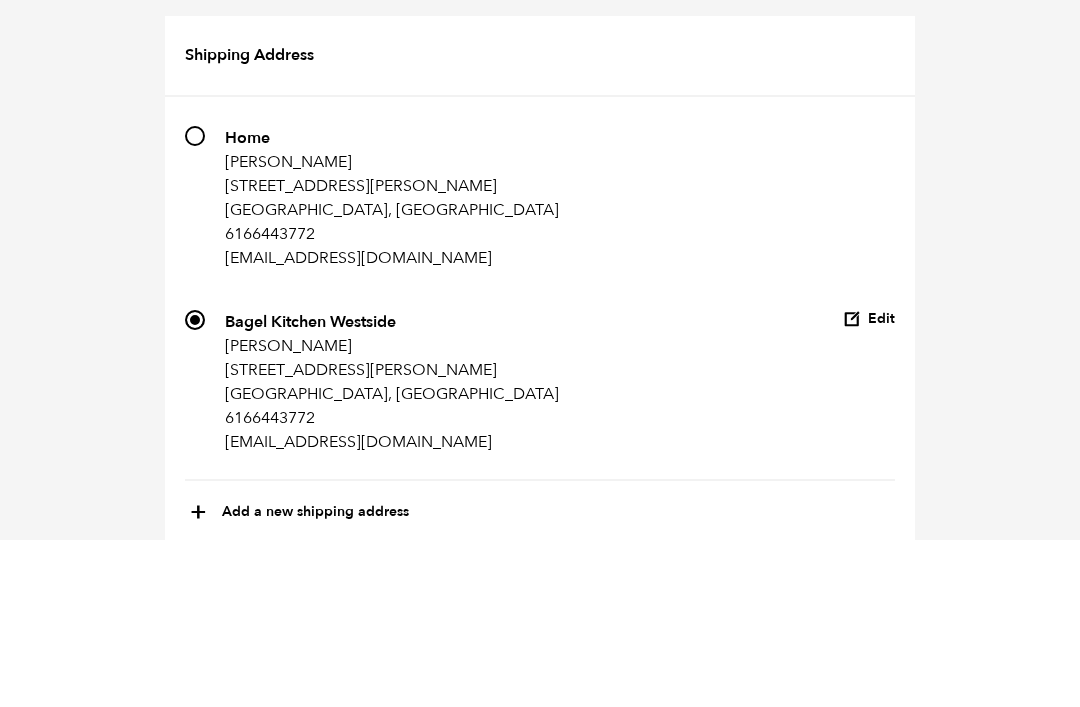 click at bounding box center (378, 1296) 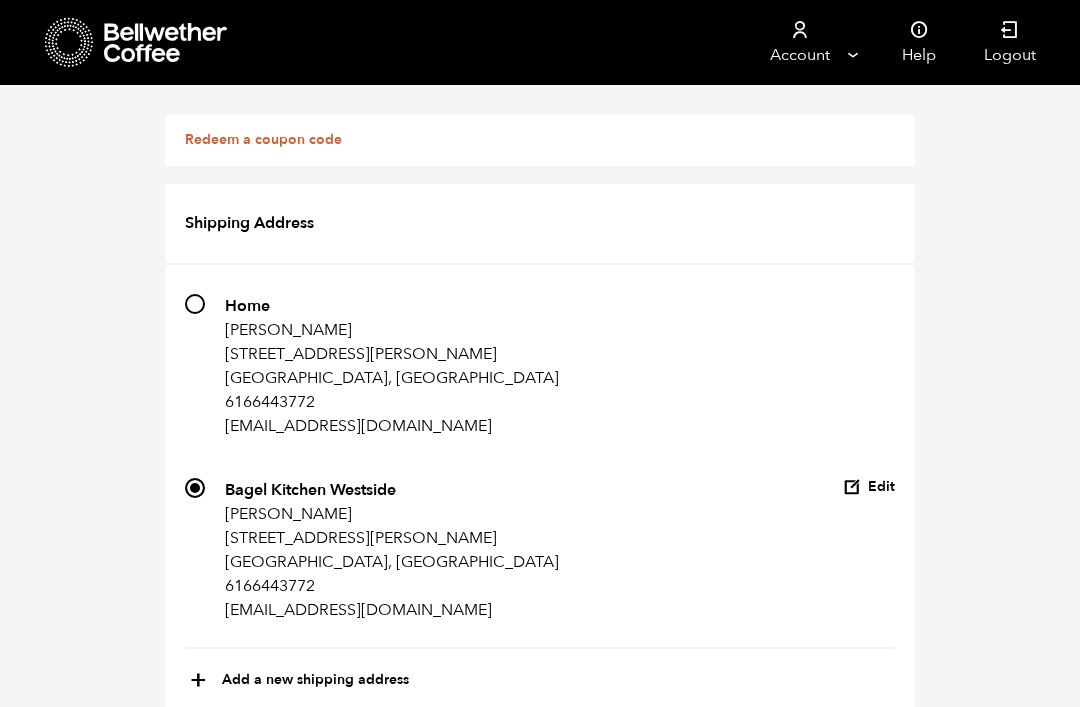 click at bounding box center [378, 1296] 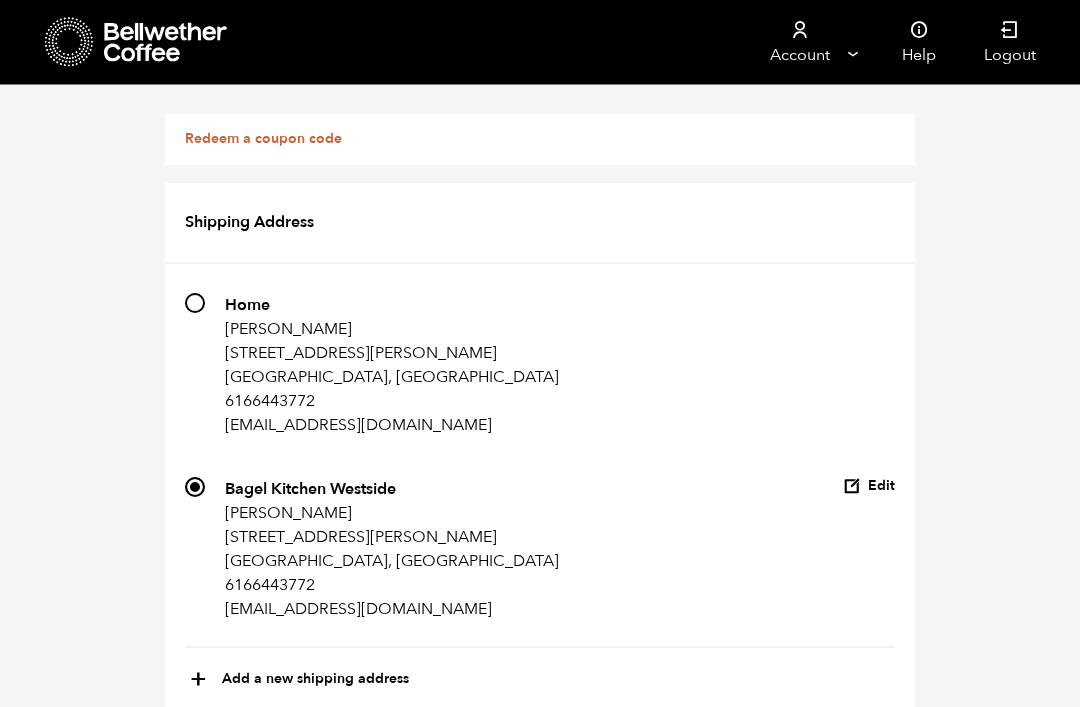 scroll, scrollTop: 1795, scrollLeft: 0, axis: vertical 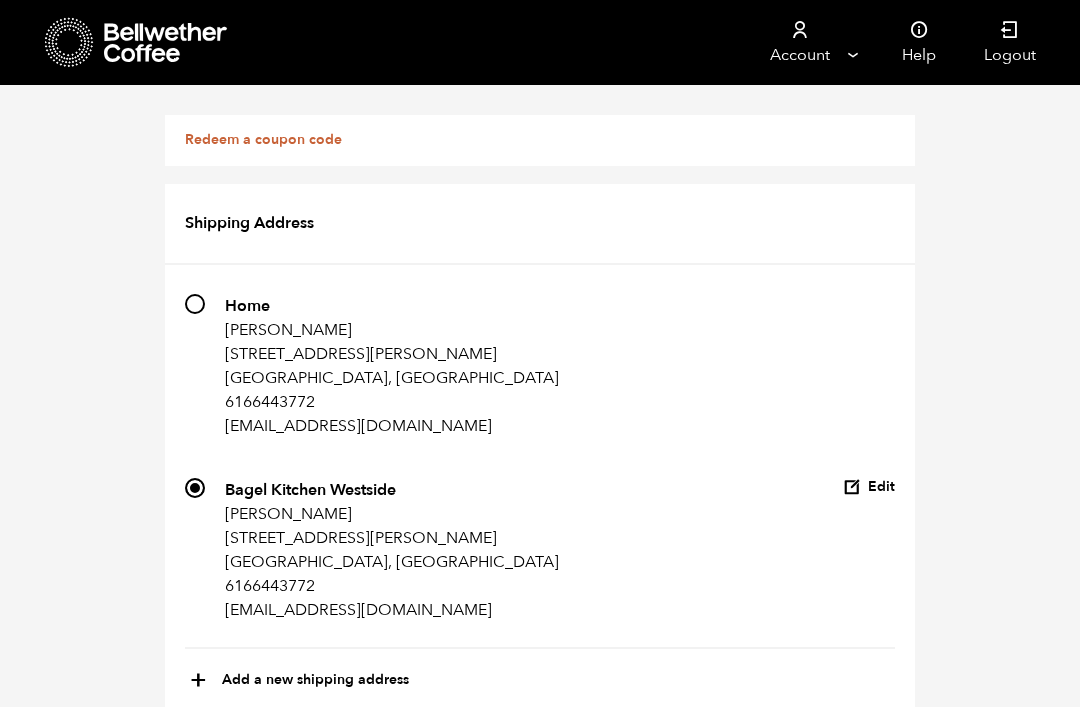 click on "Place order" at bounding box center (541, 2520) 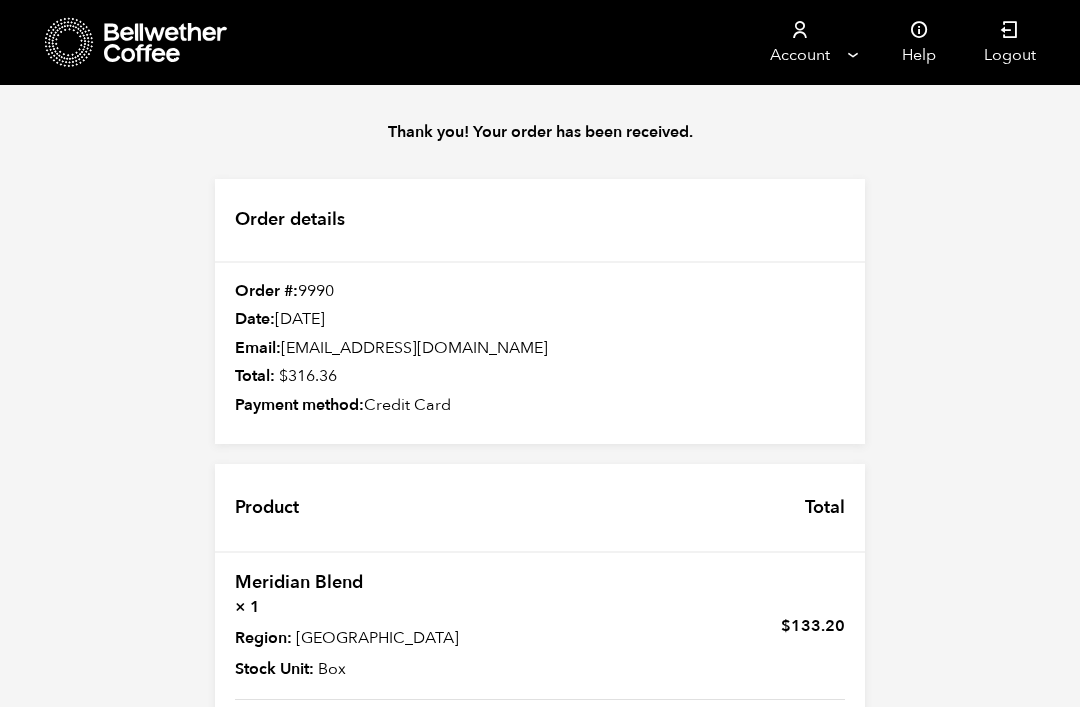 scroll, scrollTop: 0, scrollLeft: 0, axis: both 